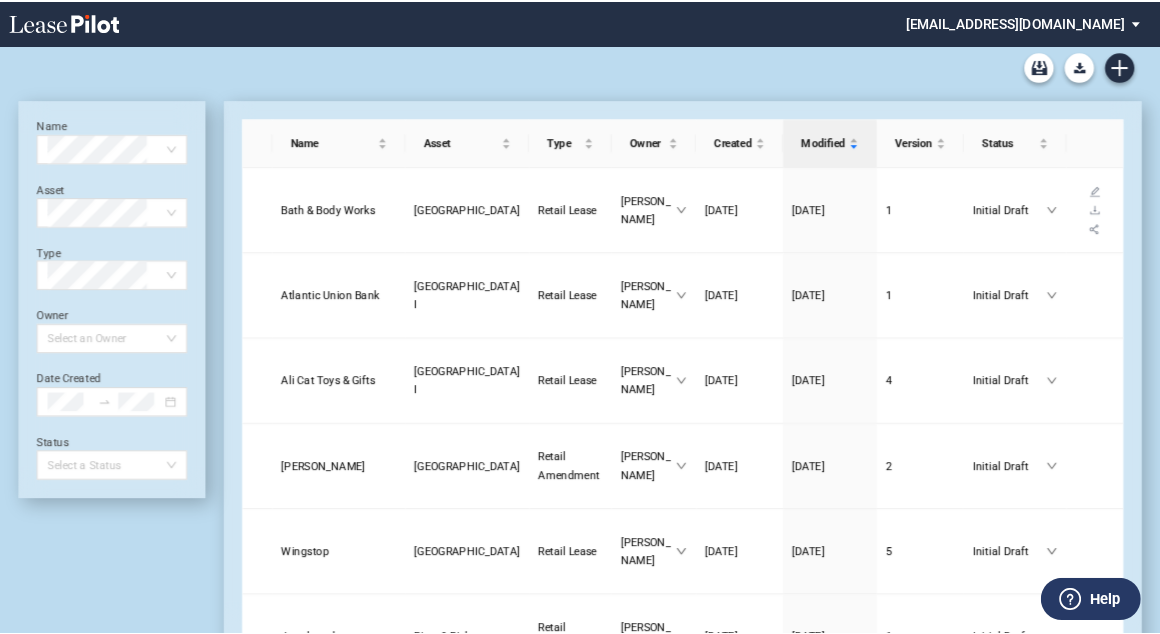 scroll, scrollTop: 0, scrollLeft: 0, axis: both 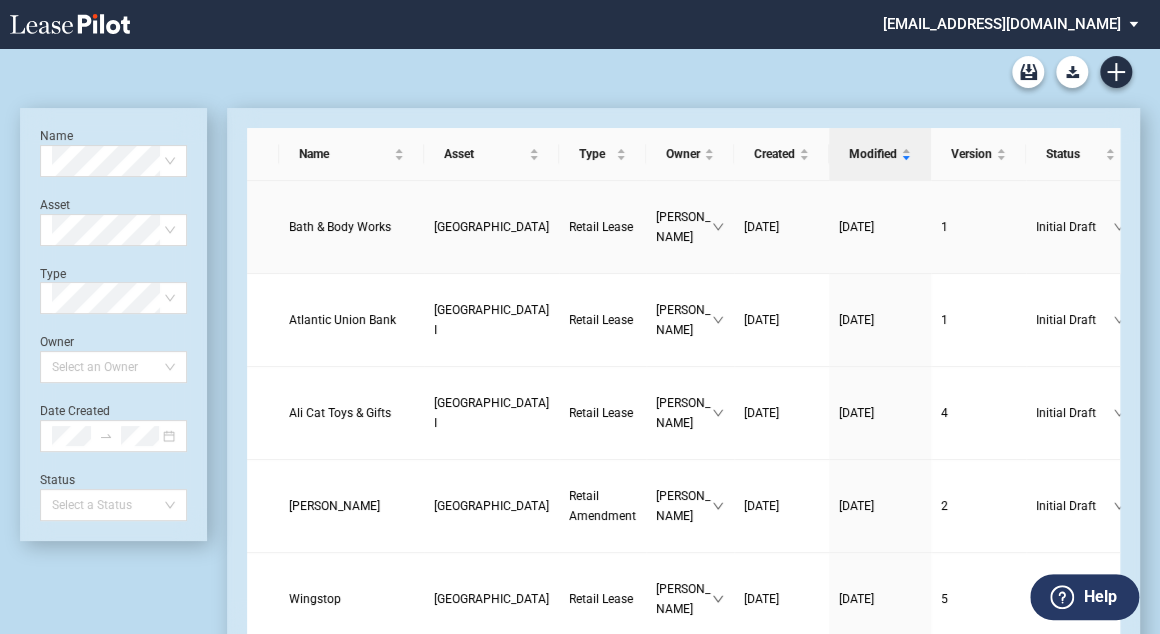 click on "Bath & Body Works" at bounding box center (340, 227) 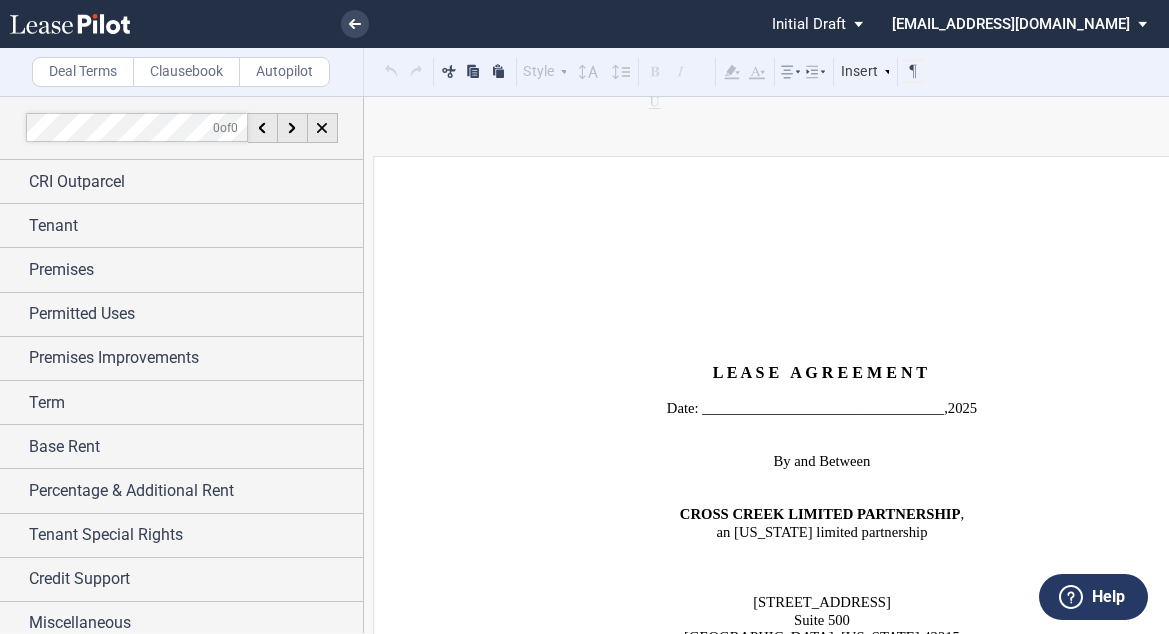 scroll, scrollTop: 0, scrollLeft: 0, axis: both 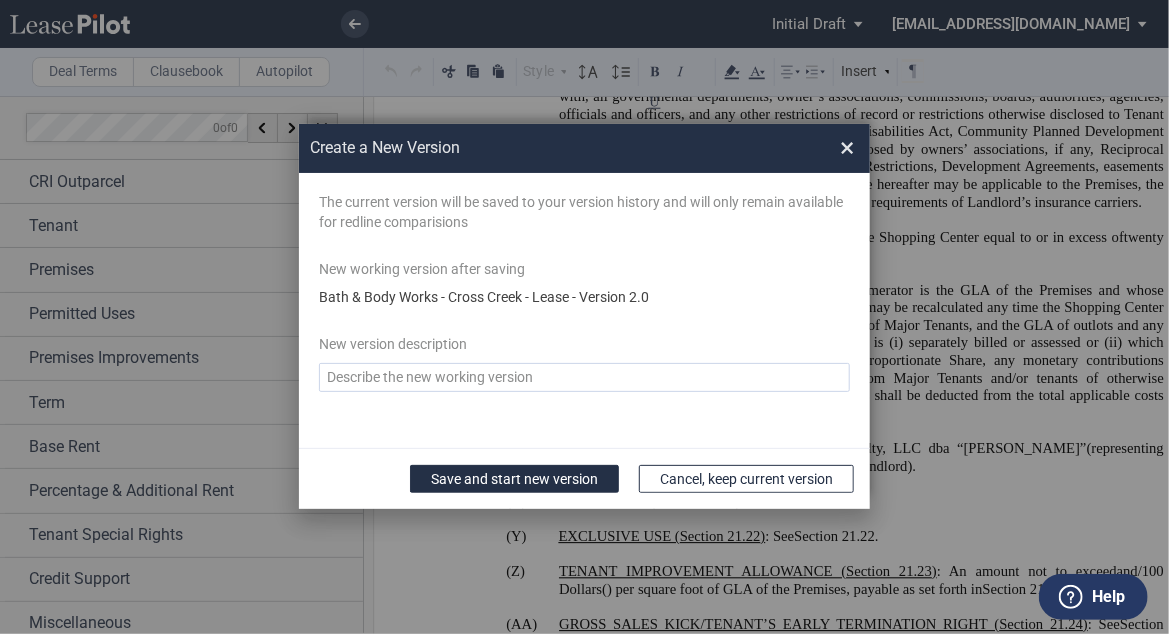 click 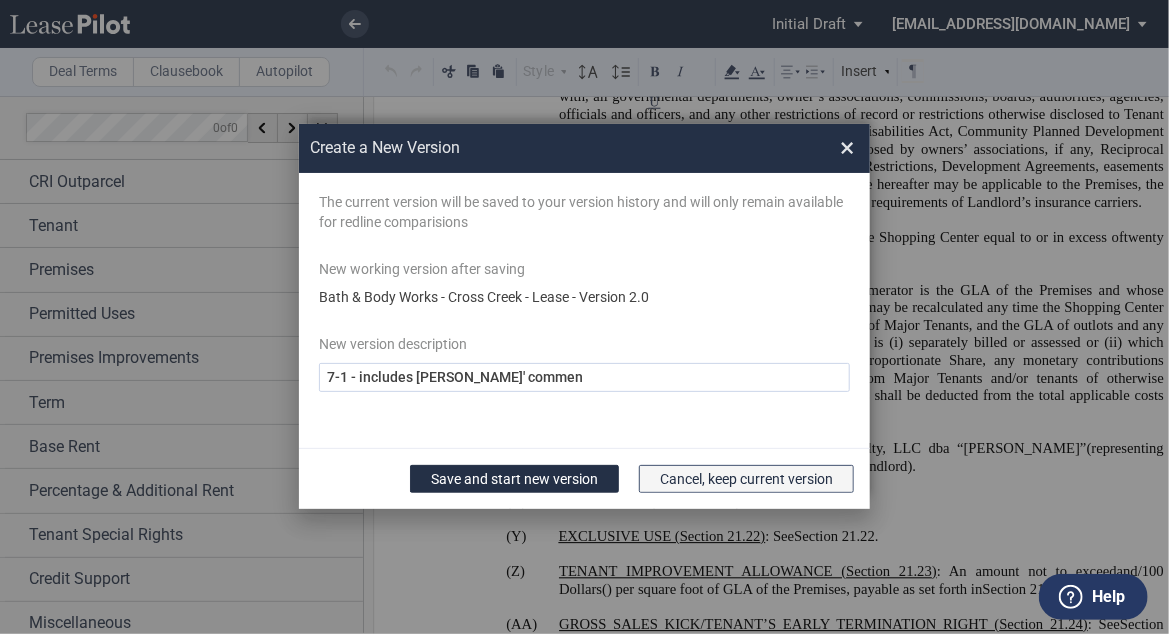 type on "7-1 - includes Jess' commen" 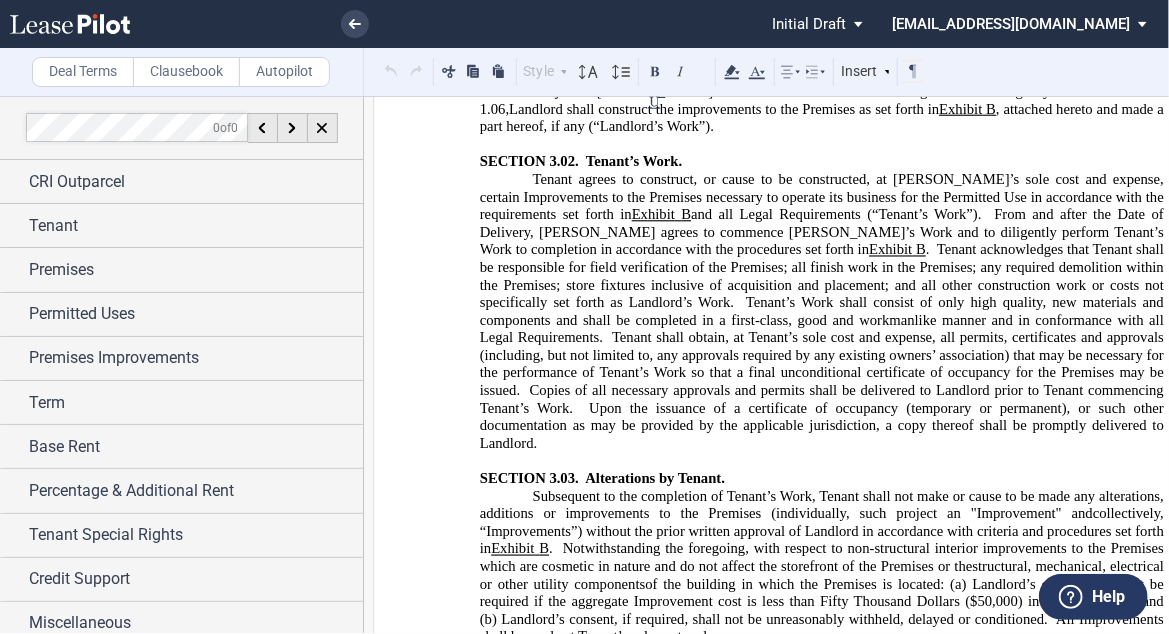 scroll, scrollTop: 6240, scrollLeft: 0, axis: vertical 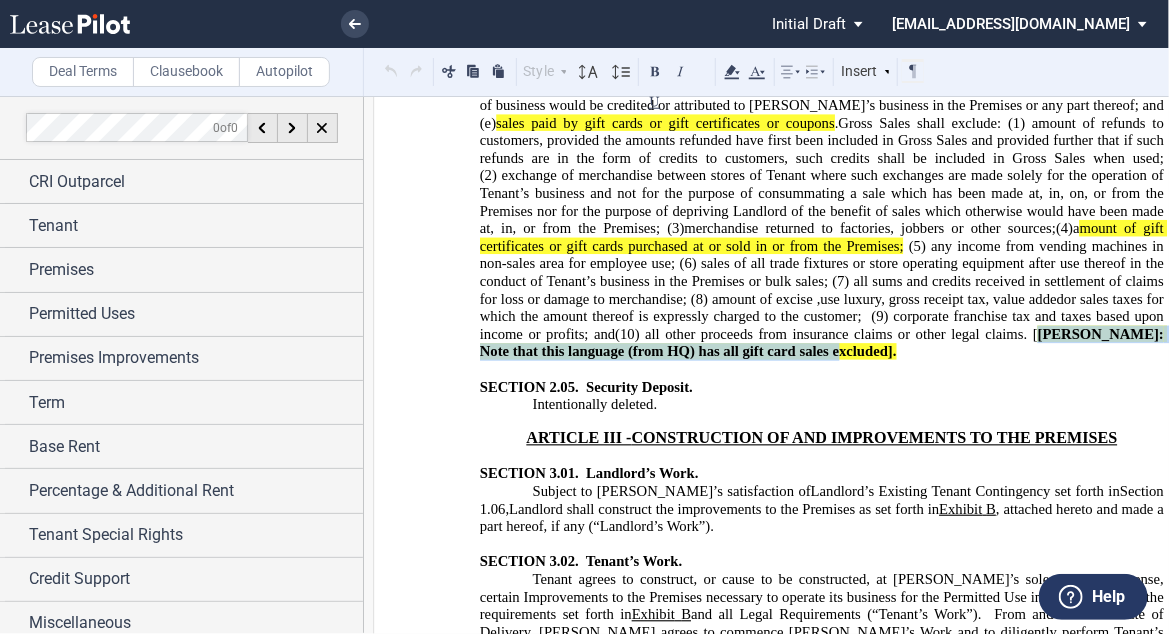 drag, startPoint x: 906, startPoint y: 323, endPoint x: 926, endPoint y: 338, distance: 25 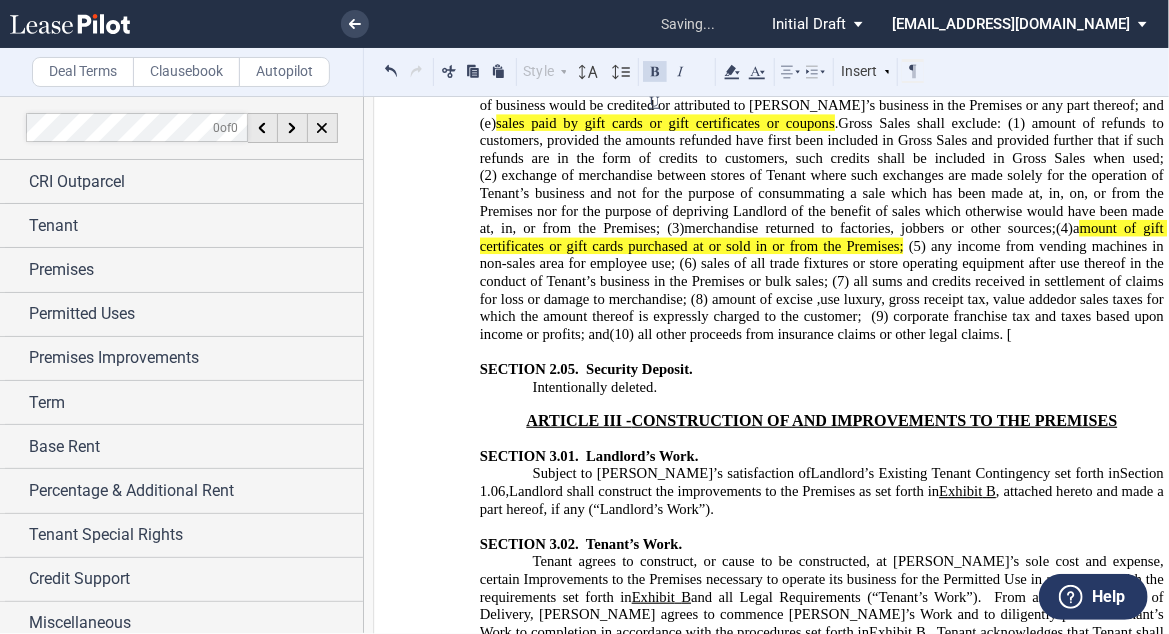 type 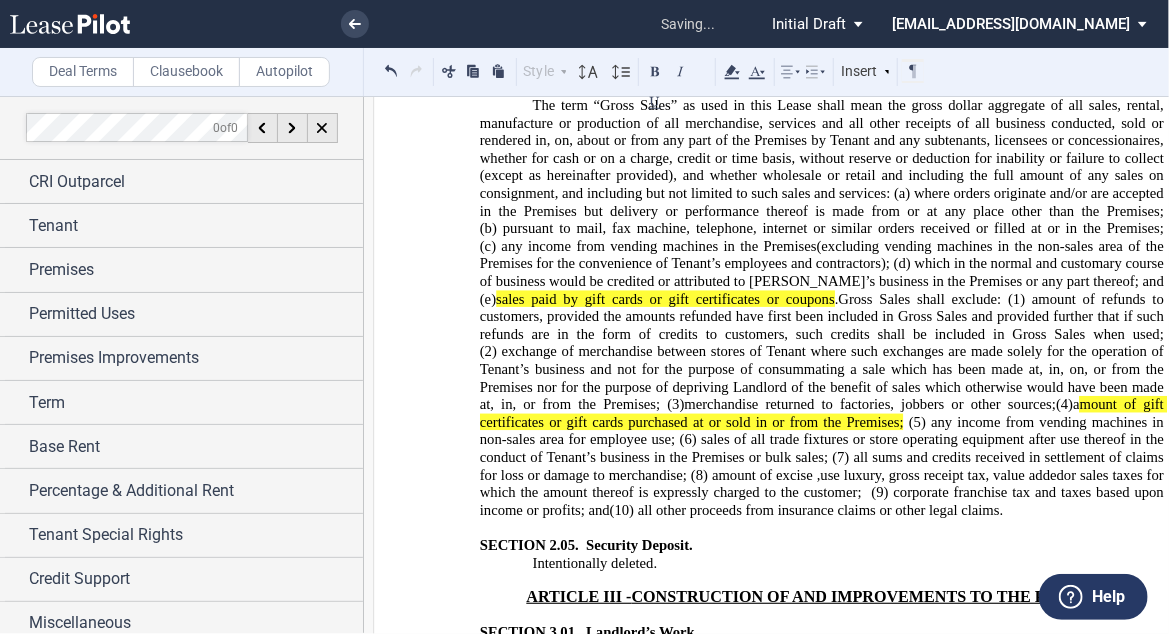 scroll, scrollTop: 5920, scrollLeft: 0, axis: vertical 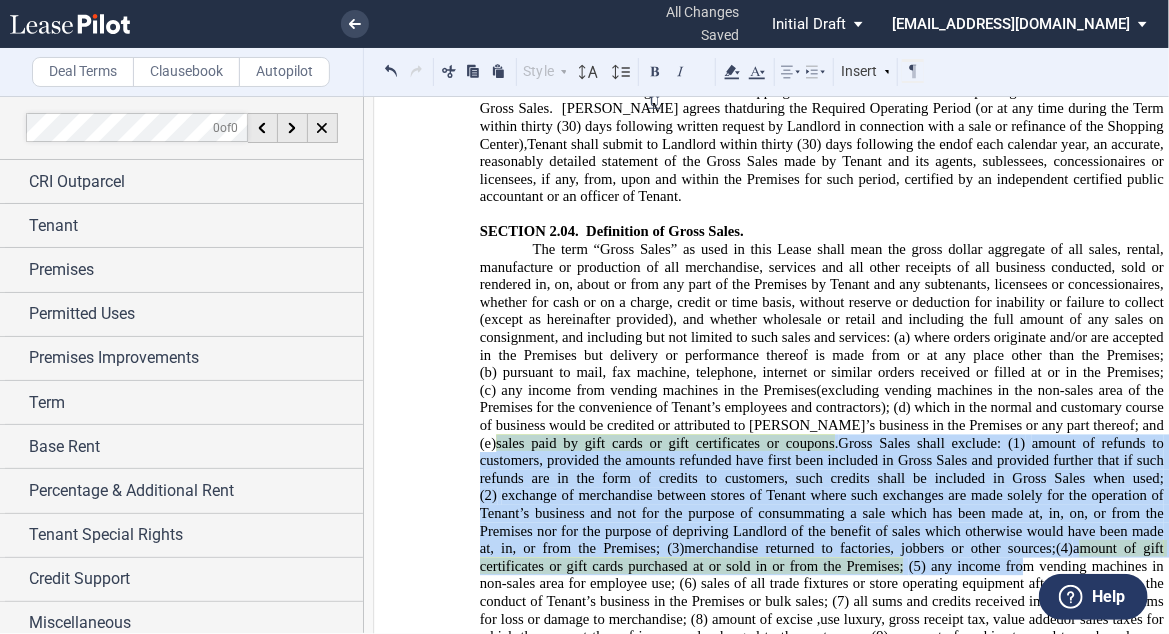 drag, startPoint x: 1129, startPoint y: 417, endPoint x: 832, endPoint y: 538, distance: 320.70236 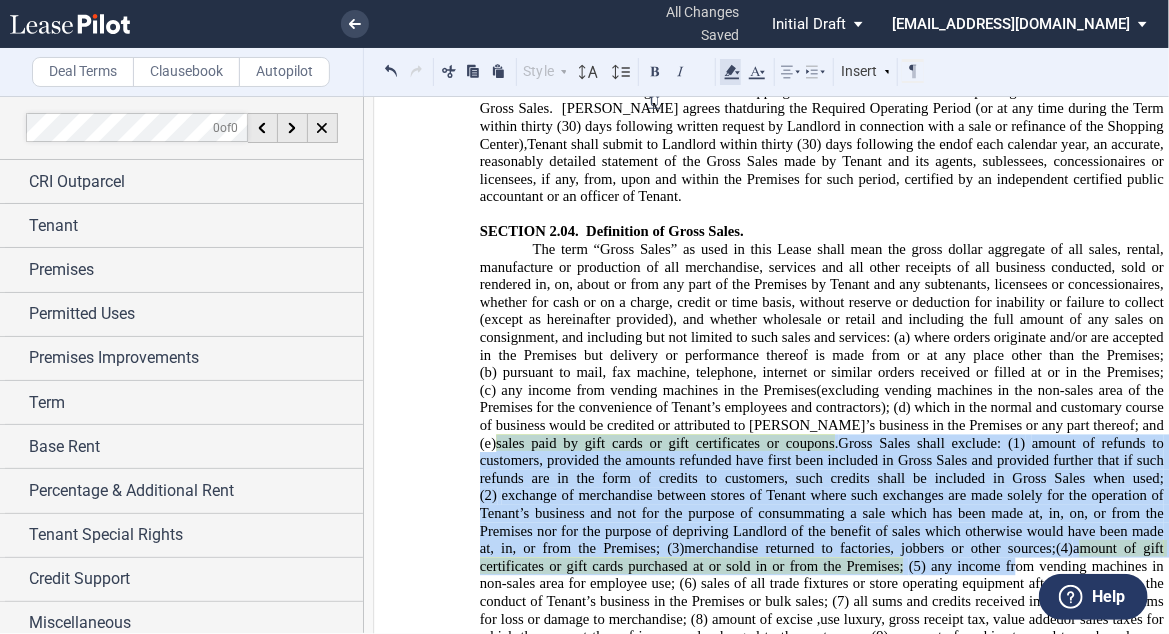 click 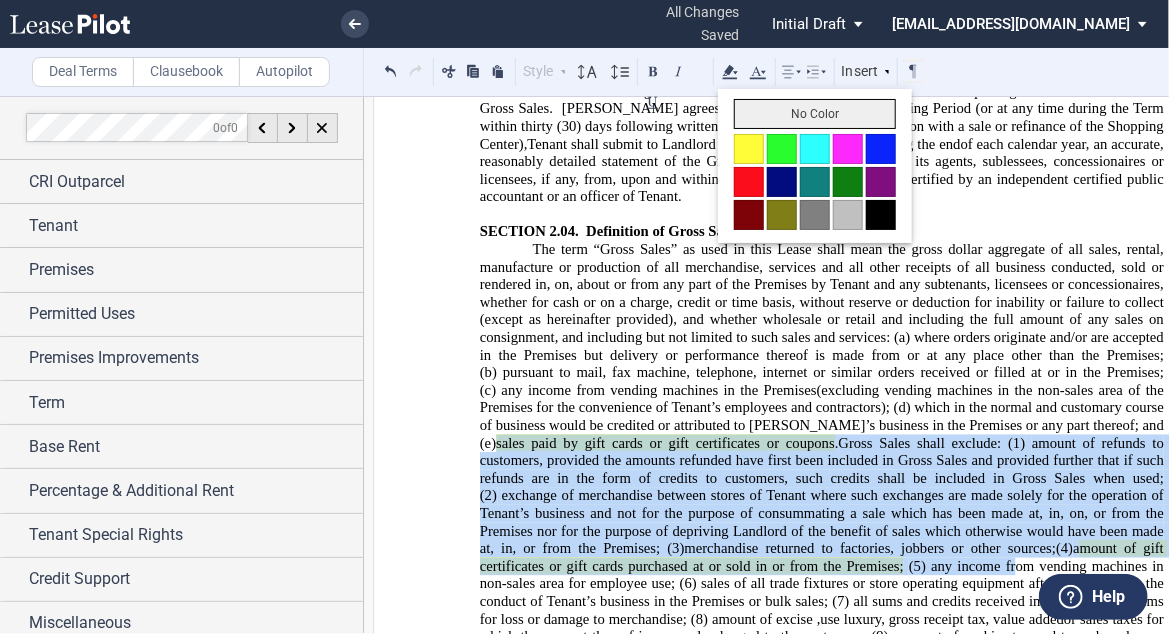 click on "No Color" at bounding box center (815, 114) 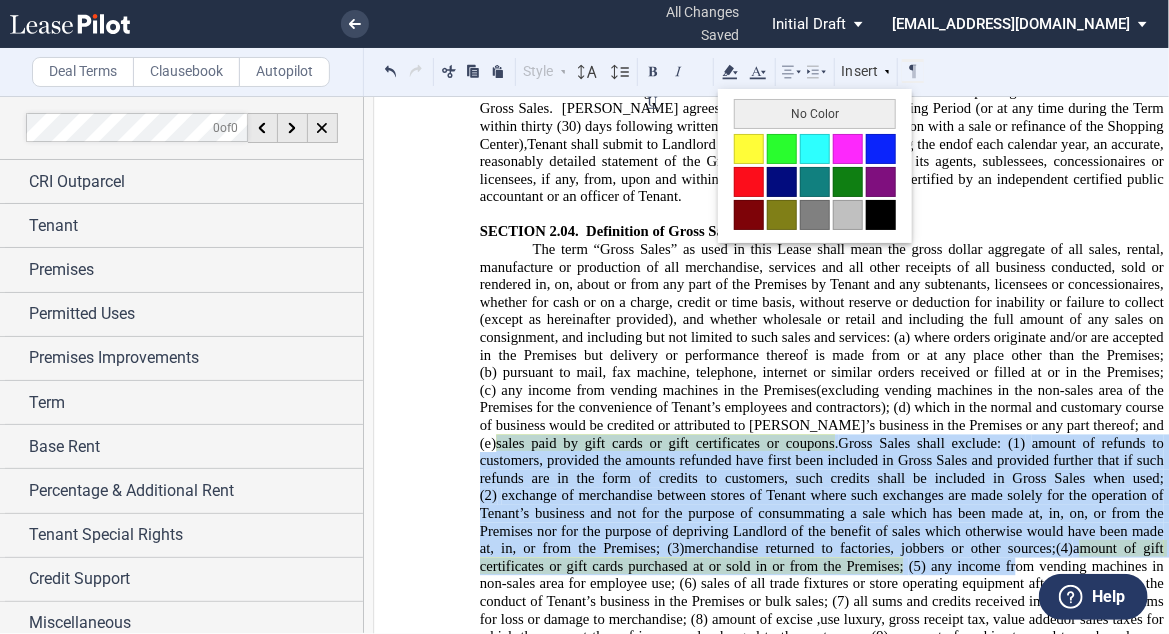 type 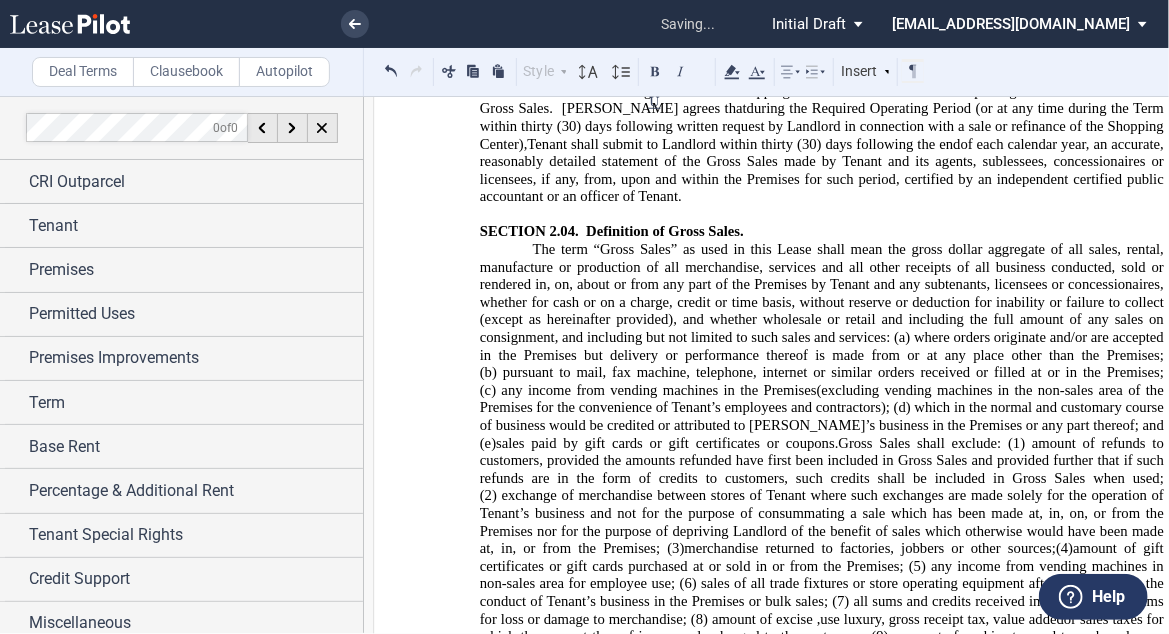 click on "The term “Gross Sales” as used in this Lease shall mean the gross dollar aggregate of all sales, rental, manufacture or production of all merchandise, services and all other receipts of all business conducted, sold or rendered in, on, about or from any part of the Premises by Tenant and any subtenants, licensees or concessionaires, whether for cash or on a charge, credit or time basis, without reserve or deduction for inability or failure to collect (except as hereinafter provided), and whether wholesale or retail and including the full amount of any sales on consignment, and including but not limited to such sales and services: (a)" 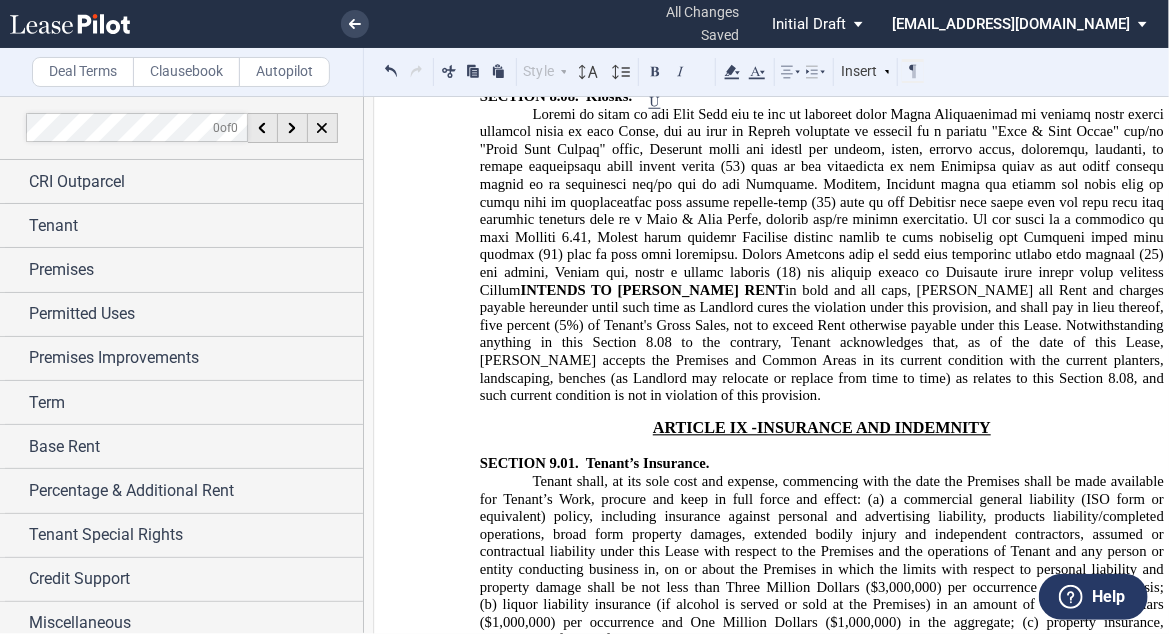scroll, scrollTop: 17280, scrollLeft: 0, axis: vertical 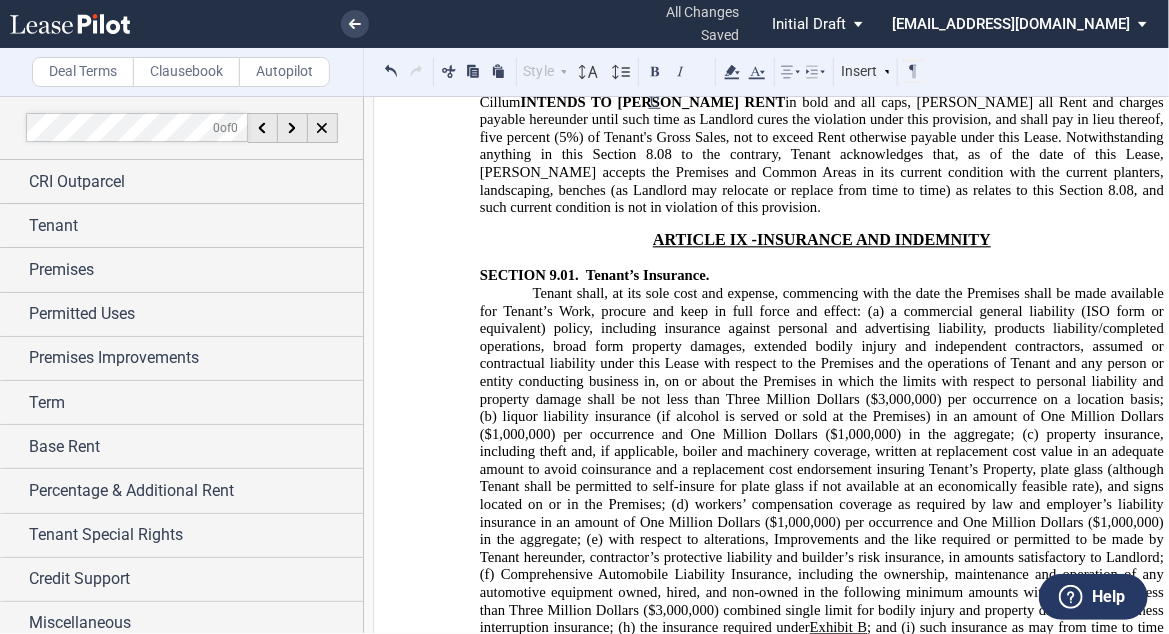 click on "Each policy evidencing insurance required to be carried by Tenant pursuant to this  ﻿ Section 9.01 ﻿  shall contain the following provisions and/or clauses: (A)   a cross liability, severability or substantially similar clause; (B)   that such policy shall be primary and noncontributing with respect to any policies carried by Landlord, and that any coverage carried by Landlord shall be excess insurance; (C)   name Landlord and any other parties in interest designated by Landlord as an additional insured (except with respect to workers’ compensation insurance); and (D)   that the insurer will not cancel, materially change or fail to renew the coverage provided by such policy without first giving Landlord at least ten   (10) days’ prior written notice." at bounding box center [822, 944] 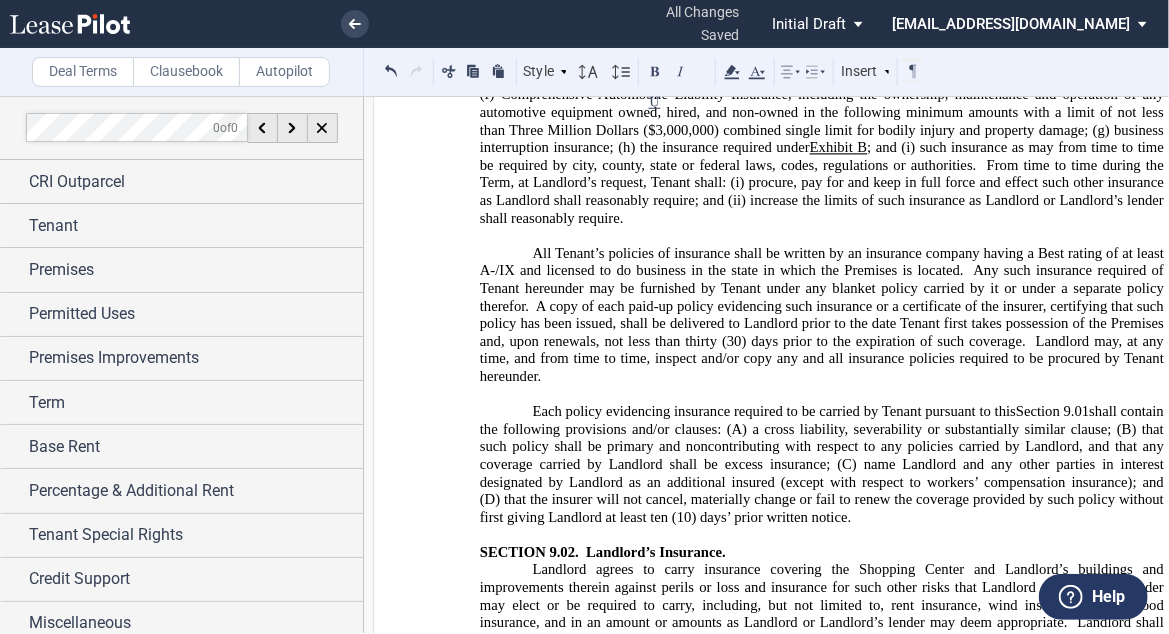 scroll, scrollTop: 17840, scrollLeft: 0, axis: vertical 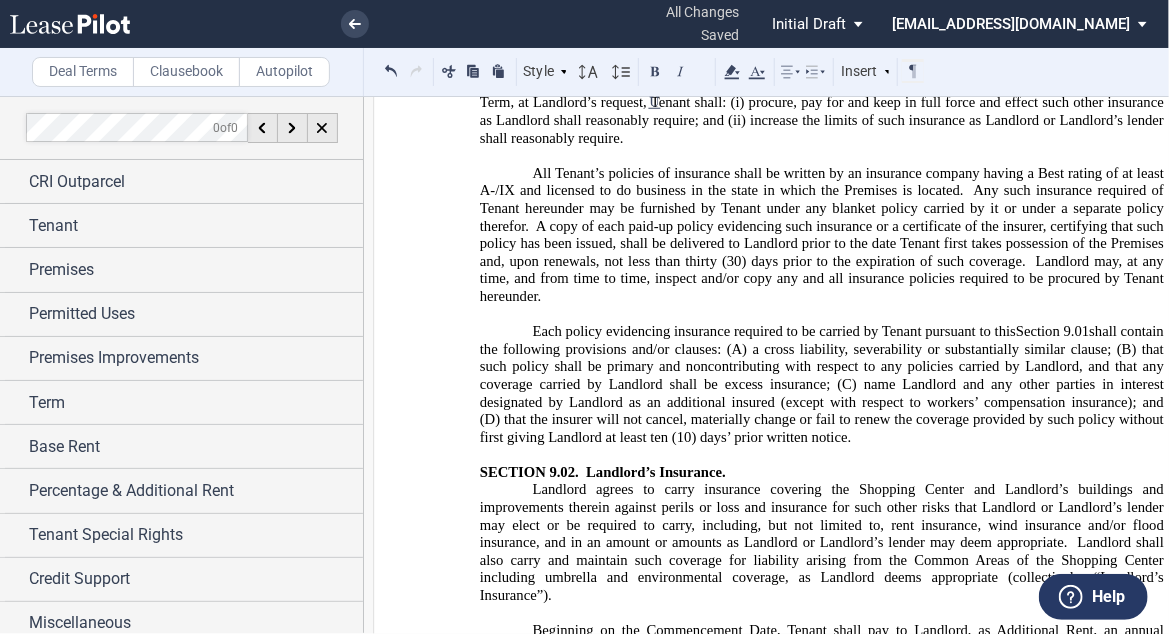 click on "Tenant will not do, or permit anything to be done, in or upon the Premises or bring or keep or permit anything to be brought into or kept on the Premises, which in any manner shall constitute an increased hazard or shall increase the premiums for insurance on the Shopping Center, or any part thereof.    Tenant shall pay any such increased cost of insurance, including increases brought about by increased normal appreciation in the replacement cost of the building in which the Premises is located, including that which may result from any such act or omission of Tenant." at bounding box center (822, 1036) 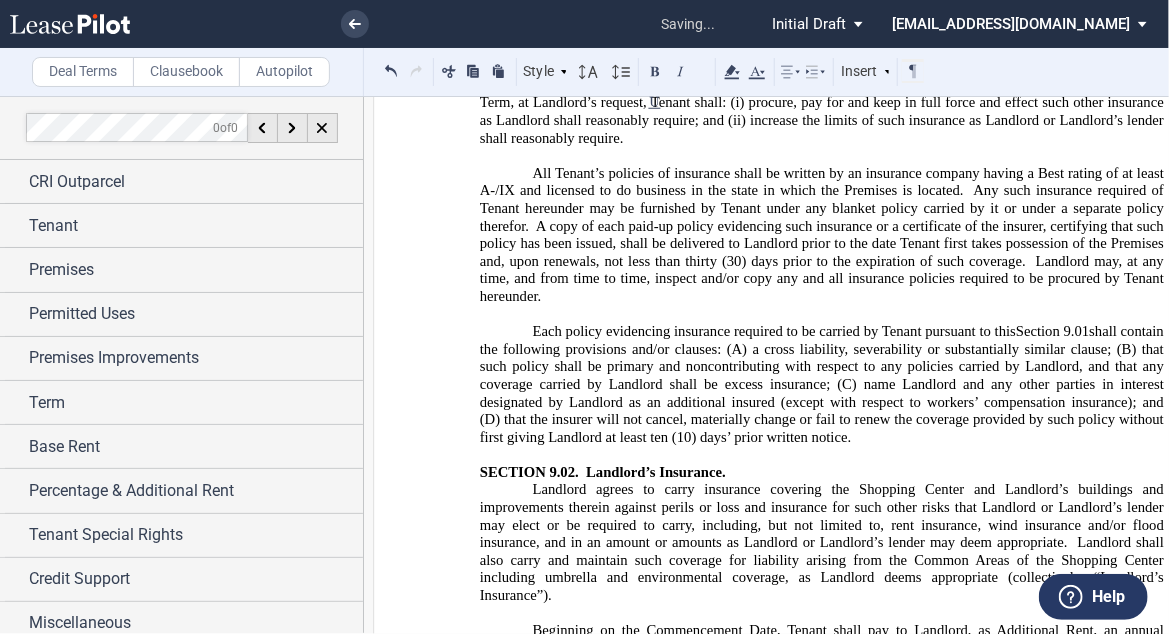 click on "In the event the Permitted Use results in the payment of any deductible by Landlord or causes any increase of premium for the property or casualty insurance rates on the Premises or the building in which it is located above the rate for the least hazardous type of occupancy legally permitted therein, Tenant shall pay Landlord upon demand such deductible or additional premiums on said property or casualty insurance policies incurred by reason thereof, provided that the insurance company states in writing that such payment or increase is attributable to the nature of Tenant’s Permitted Use.  Landlord acknowledges and agrees that the Permitted Use, as set forth in this Lease prior to any amendment or modification to its terms, will not cause any increase in premium or deducidible as set forth in this paragraph." 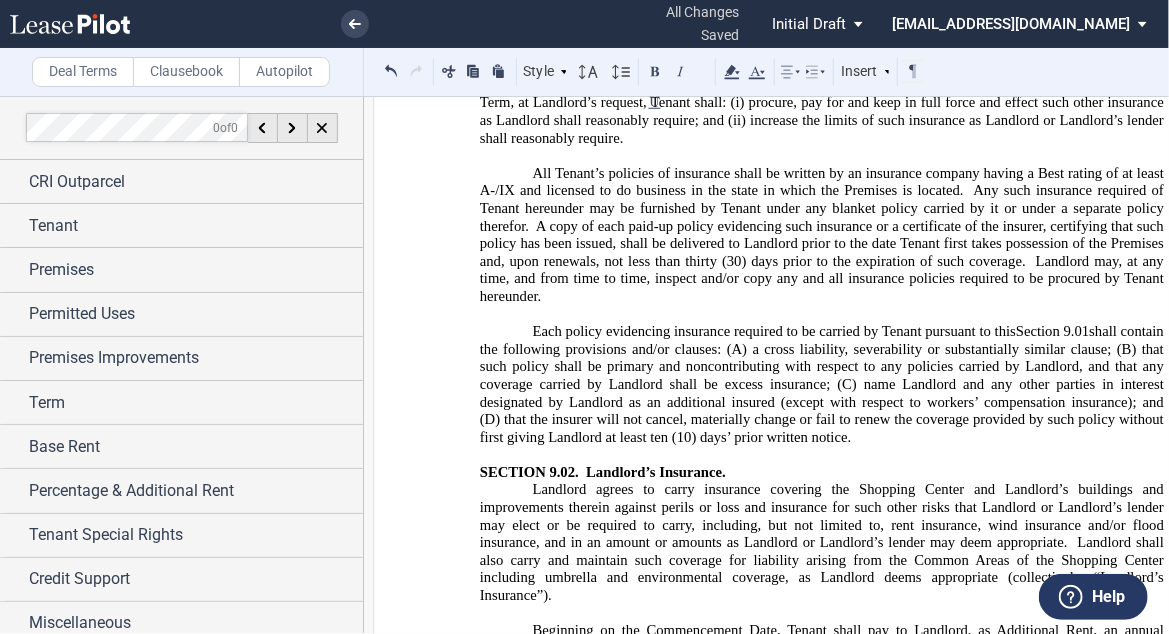 drag, startPoint x: 1106, startPoint y: 422, endPoint x: 1119, endPoint y: 422, distance: 13 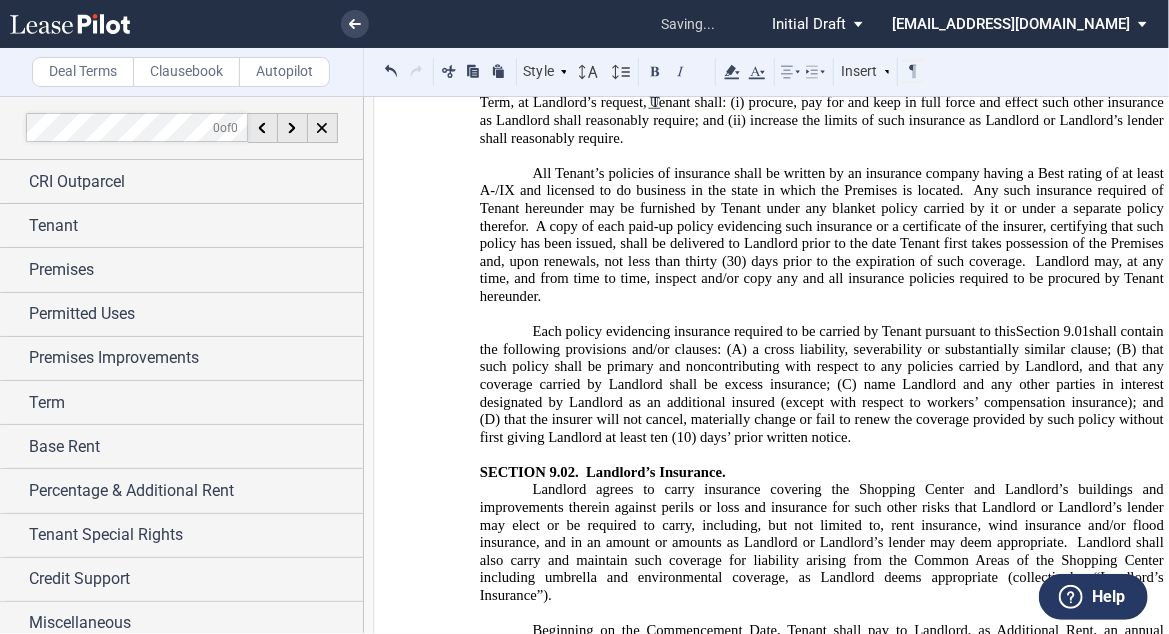 click on "Tenant will not do, or permit anything to be done, in or upon the Premises or bring or keep or permit anything to be brought into or kept on the Premises, which in any manner shall constitute an increased hazard or shall increase the premiums for insurance on the Shopping Center, or any part thereof.    Tenant shall pay any such increased cost of insurance, including increases brought about by increased normal appreciation in the replacement cost of the building in which the Premises is located, including that which may result from any such act or omission of Tenant." at bounding box center (822, 1053) 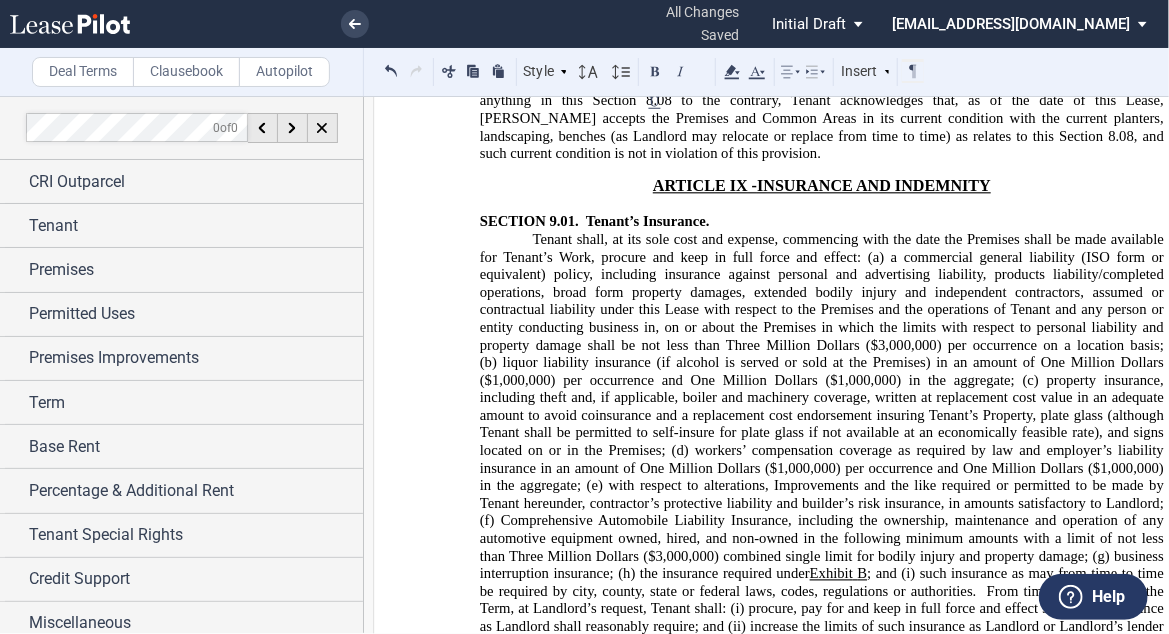 scroll, scrollTop: 17280, scrollLeft: 0, axis: vertical 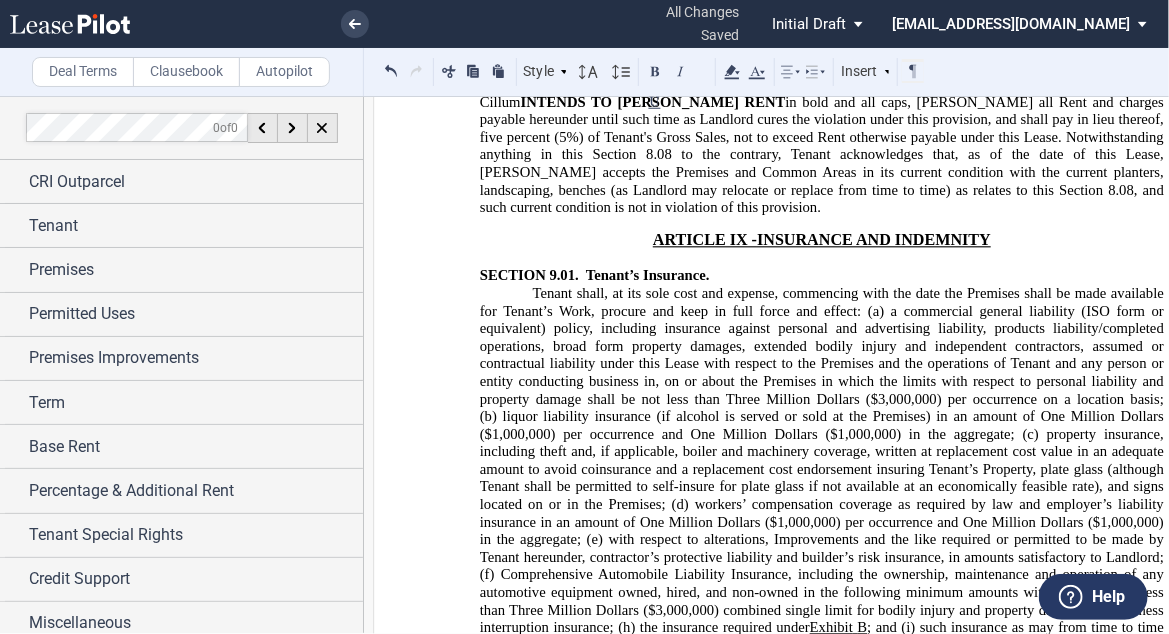 click on "Each policy evidencing insurance required to be carried by Tenant pursuant to this  ﻿ Section 9.01 ﻿  shall contain the following provisions and/or clauses: (A)   a cross liability, severability or substantially similar clause; (B)   that such policy shall be primary and noncontributing with respect to any policies carried by Landlord, and that any coverage carried by Landlord shall be excess insurance; (C)   name Landlord and any other parties in interest designated by Landlord as an additional insured (except with respect to workers’ compensation insurance); and (D)   that the insurer will not cancel, materially change or fail to renew the coverage provided by such policy without first giving Landlord at least ten   (10) days’ prior written notice." at bounding box center (822, 944) 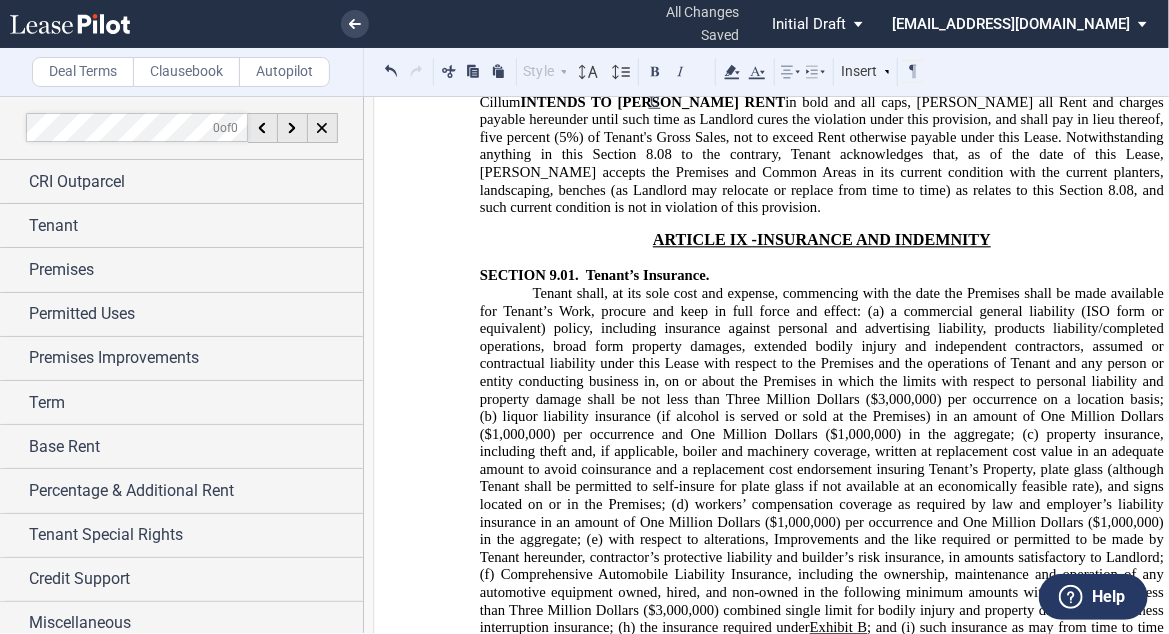 drag, startPoint x: 781, startPoint y: 179, endPoint x: 836, endPoint y: 178, distance: 55.00909 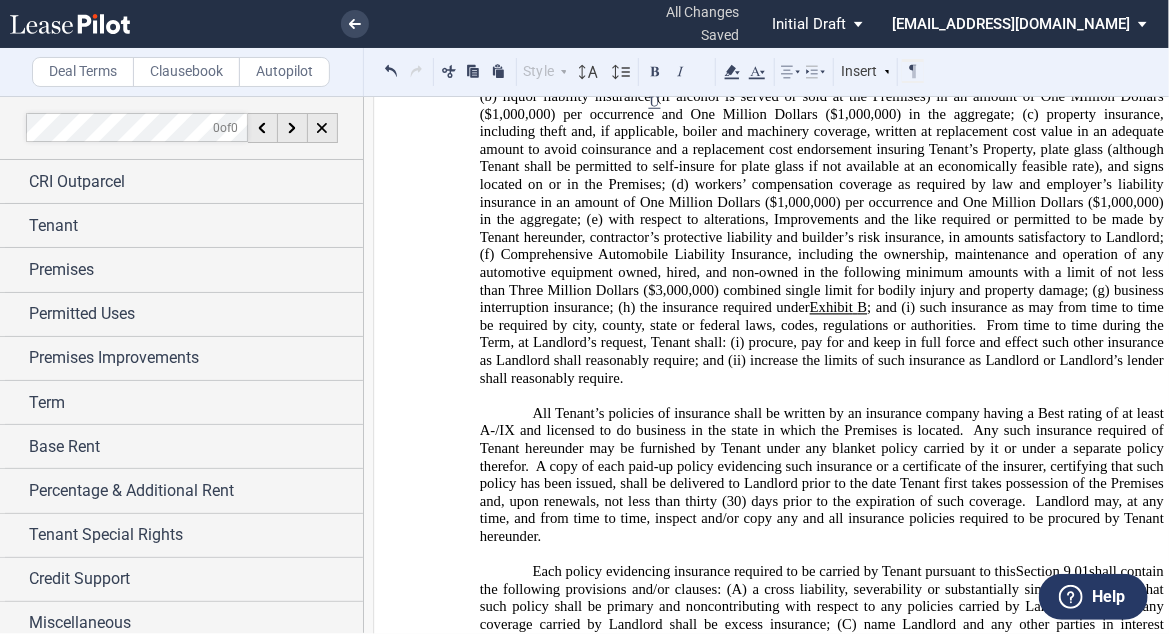 scroll, scrollTop: 18000, scrollLeft: 0, axis: vertical 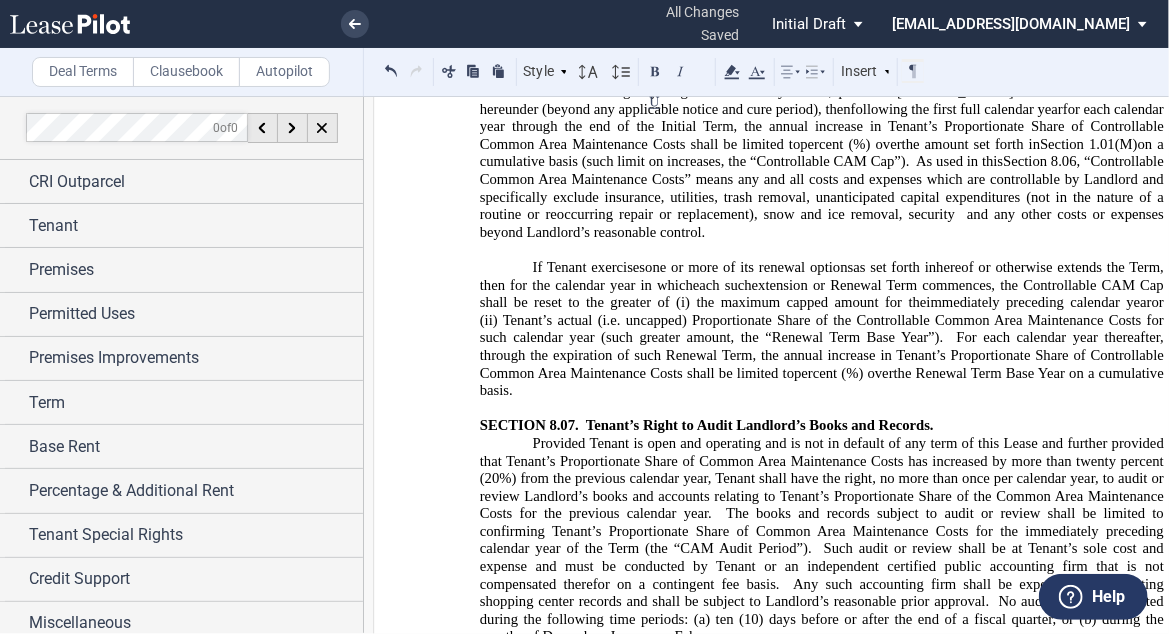 click on "!!SET_LEVEL_1!! !!ARTICLE_LEVEL_2!!
SECTION 8.05.    Common Area Maintenance Costs.
As used herein, “Common Area Maintenance Costs” shall mean all costs and expenses incurred by Landlord in connection with operating, replacing, installing, relocating, repairing and maintaining the Shopping Center and Common Areas including without limitation, costs and expenses of every kind and nature paid or incurred in operating, equipping, securing, policing, protecting, lighting, heating, air conditioning, painting, cleaning, managing, providing utilities and other services, providing a public address system, repairing, replacing and maintaining the Common Areas.    For purposes of calculating Common Area Maintenance Costs, the term “Common Areas” shall expressly also include: (a)   any parking or other paved areas maintained for the benefit of the Shopping Center; (b)        removing snow and ice;   personal property taxes    Percentage Rent, ﻿ Section 8.05 ﻿ ;" at bounding box center (822, 144) 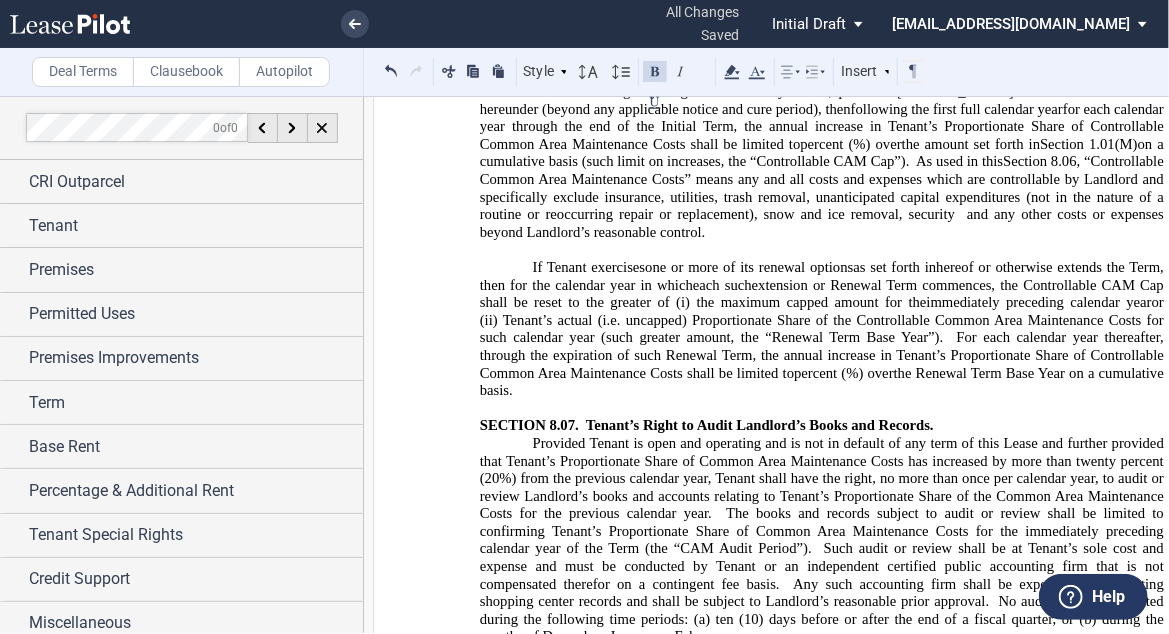 click on "For purposes of this Lease, an “audit” shall mean any request for review, by Tenant or an agent or contractor of Tenant, of any of Landlord’s books and accounts relating to Tenant’s Proportionate Share of the Common Area Maintenance Costs, Real Estate Taxes or Landlord’s Insurance to the extent those books and accounts are more extensive or detailed than what Landlord is otherwise obligated to provide to Tenant pursuant to  ﻿ Section 7.02 ﻿ ,  ﻿ Section 8.06 ﻿ , or  ﻿ Section 9.02 ﻿ .    Unless audited by Tenant as set forth in this  ﻿ Section 8.07 ﻿ , Landlord’s determination of Tenant’s Proportionate Share of the Common Area Maintenance Costs shall be final, binding and conclusive on Tenant following the expiration of the CAM Audit Period." at bounding box center (822, 1041) 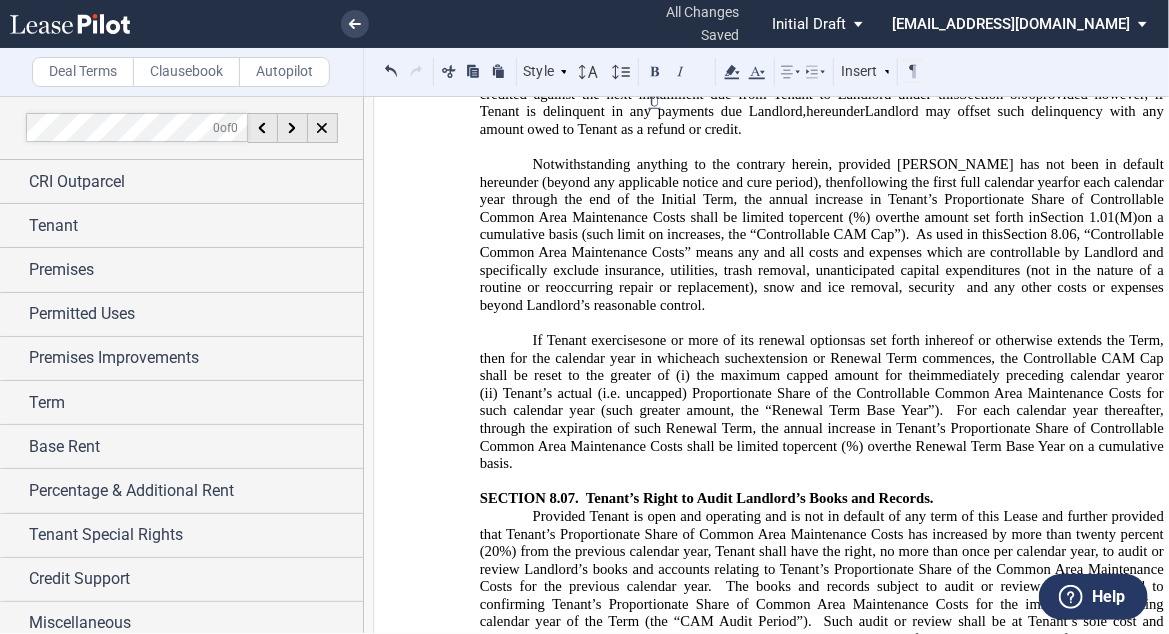 scroll, scrollTop: 16058, scrollLeft: 0, axis: vertical 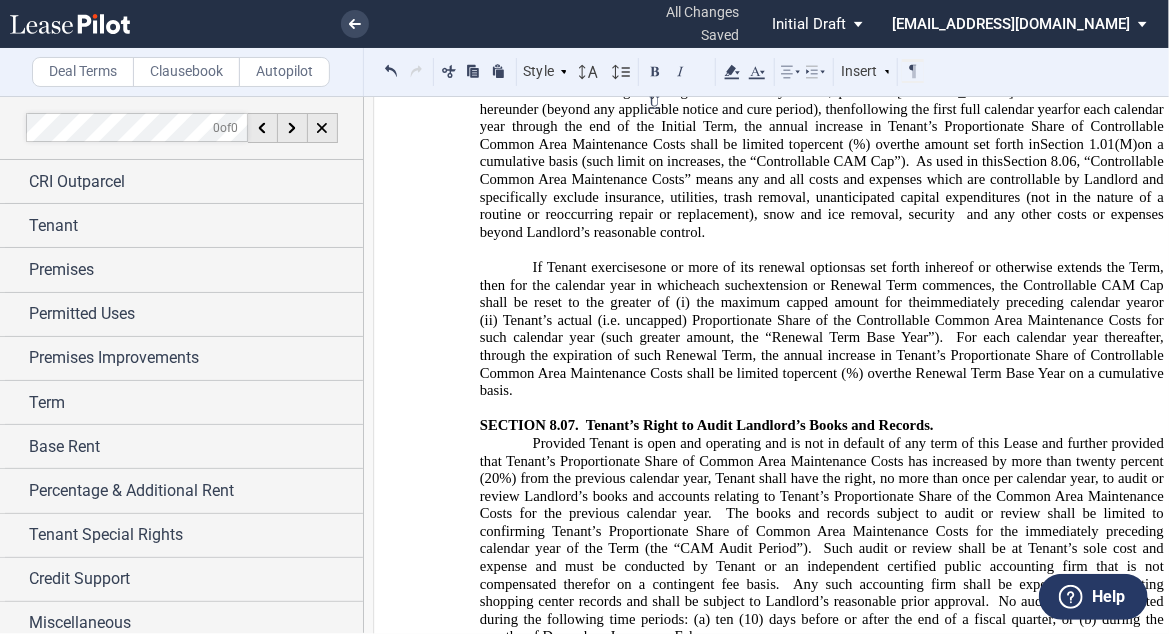 drag, startPoint x: 870, startPoint y: 534, endPoint x: 836, endPoint y: 596, distance: 70.71068 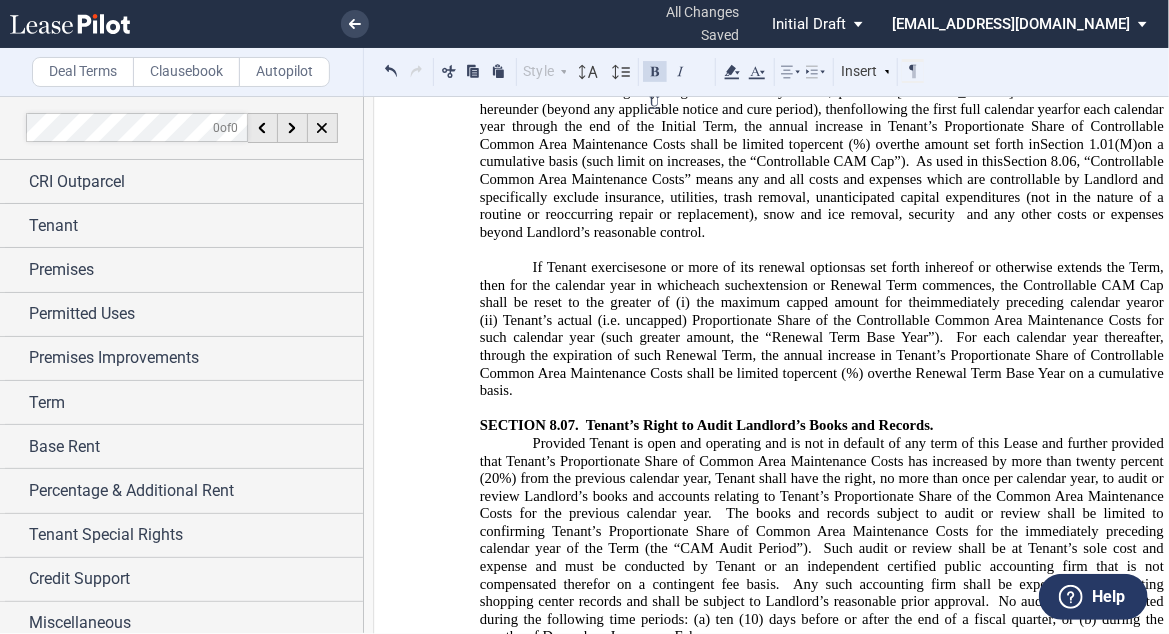 click on "INTENDS TO ABATE RENT  in bold and all caps, abate all Rent and charges payable hereunder until such time as Landlord cures the violation under this provision, and shall pay in lieu thereof, five percent (5%) of Tenant's Gross Sales, not to exceed Rent otherwise payable under this Lease. Notwithstanding anything in this Section 8.08 to the contrary, Tenant acknowledges that, as of the date of this Lease, Tenant accepts the Premises and Common Areas in its current condition with the current planters, landscaping, benches (as Landlord may relocate or replace from time to time) as relates to this Section 8.08, and such current condition is not in violation of this provision." 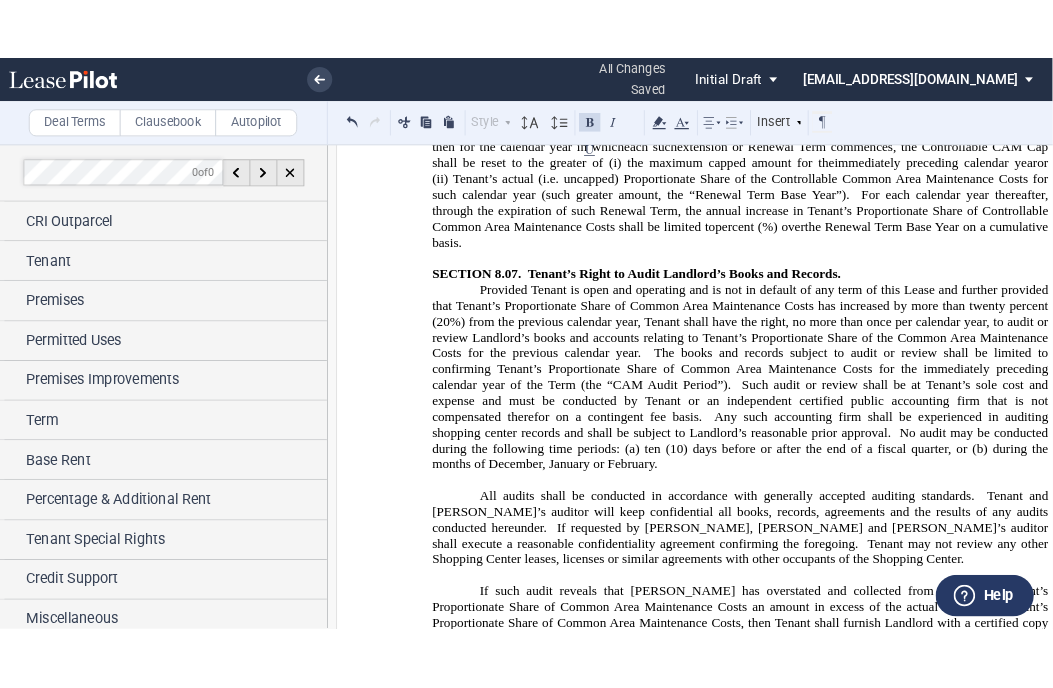 scroll, scrollTop: 16378, scrollLeft: 0, axis: vertical 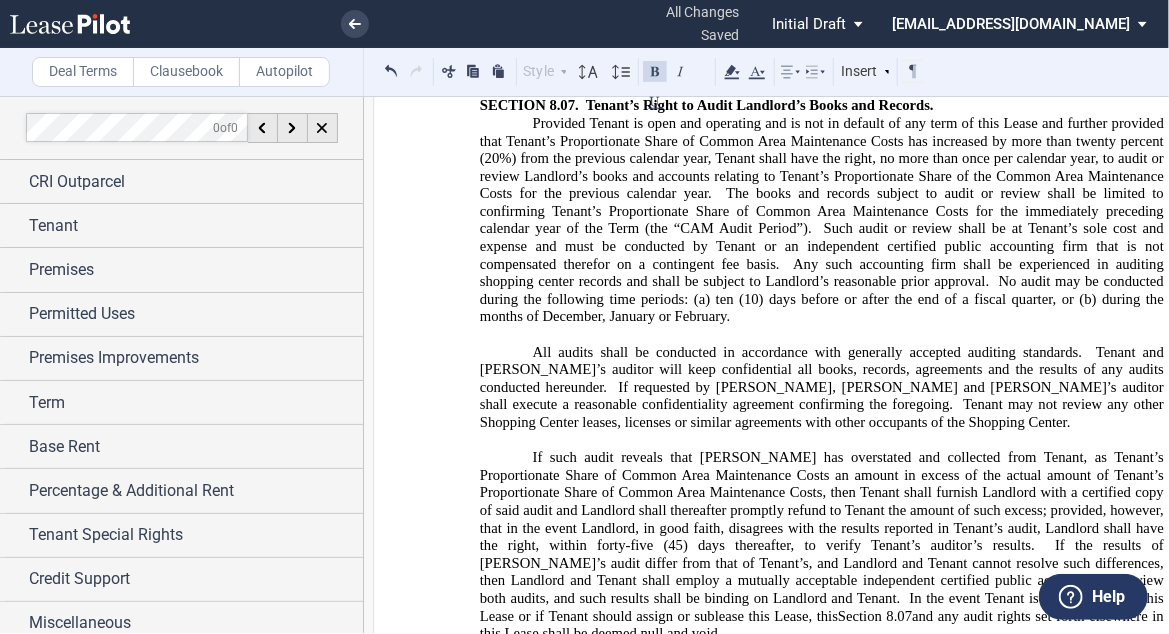click on "INTENDS TO ABATE RENT  in bold and all caps, abate all Rent and charges payable hereunder until such time as Landlord cures the violation under this provision, and shall pay in lieu thereof, five percent (5%) of Tenant's Gross Sales, not to exceed Rent otherwise payable under this Lease. Notwithstanding anything in this Section 8.08 to the contrary, Tenant acknowledges that, as of the date of this Lease, Tenant accepts the Premises and Common Areas in its current condition with the current planters, landscaping, benches (as Landlord may relocate or replace from time to time) as relates to this Section 8.08, and such current condition is not in violation of this provision." 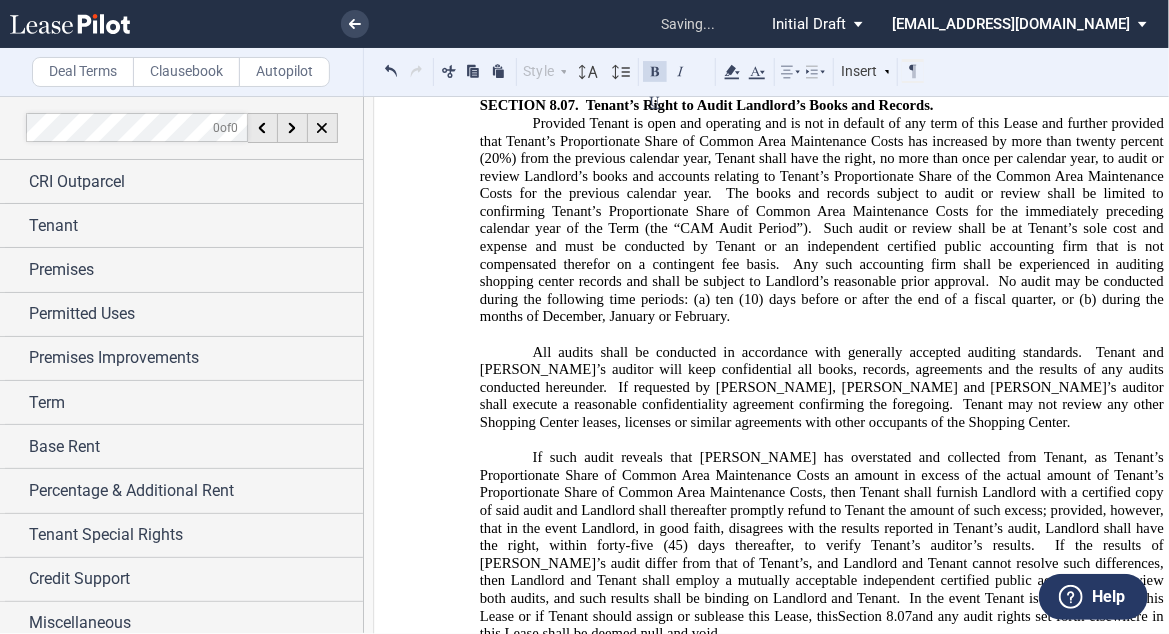 click on "INTENDS TO ABATE RENT  in bold and all caps, abate all Rent and charges payable hereunder until such time as Landlord cures the violation under this provision, and shall pay in lieu thereof, five percent (5%) of Tenant's Gross Sales, not to exceed Rent otherwise payable under this Lease. Notwithstanding anything in this Section 8.08 to the contrary, Tenant acknowledges that, as of the date of this Lease, Tenant accepts the Premises and Common Areas in its current condition with the current planters, landscaping, benches (as Landlord may relocate or replace from time to time) as relates to this Section 8.08, and such current condition is not in violation of this provision." 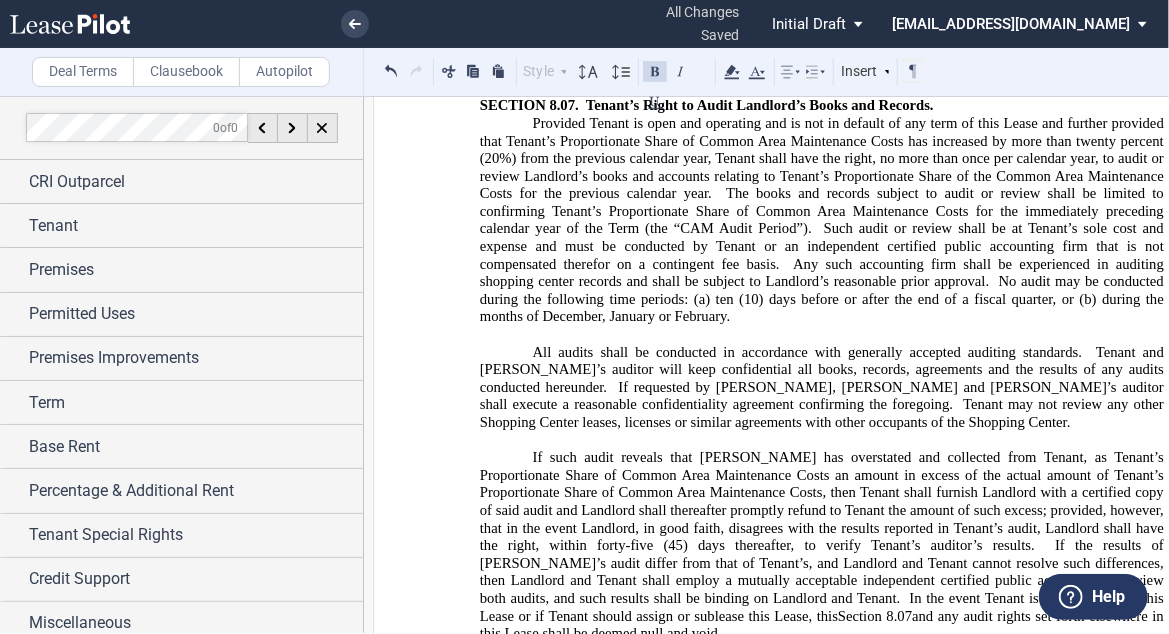 click on "INTENDS TO ABATE RENT  in bold and all caps, abate all Rent and charges payable hereunder until such time as Landlord cures the violation under this provision, and shall pay in lieu thereof, five percent (5%) of Tenant's Gross Sales, not to exceed Rent otherwise payable under this Lease. Notwithstanding anything in this Section 8.08 to the contrary, Tenant acknowledges that, as of the date of this Lease, Tenant accepts the Premises and Common Areas in its current condition with the current planters, landscaping, benches (as Landlord may relocate or replace from time to time) as relates to this Section 8.08, and such current condition is not in violation of this provision." 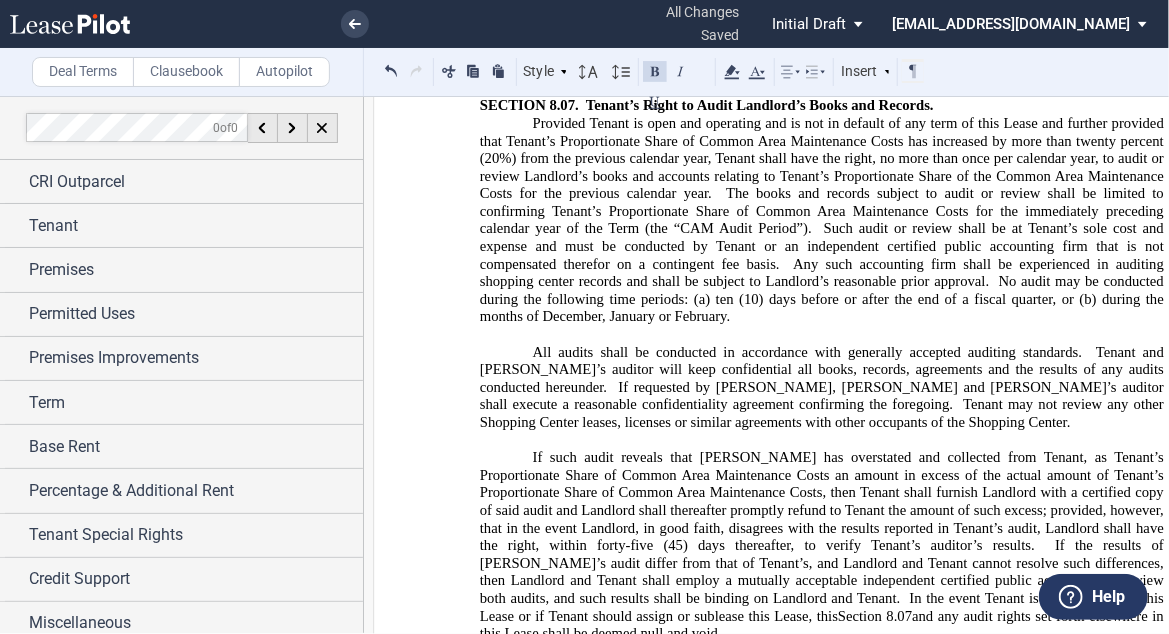 click on "INTENDS TO ABATE RENT  in bold and all caps, abate all Rent and charges payable hereunder until such time as Landlord cures the violation under this provision, and shall pay in lieu thereof, five percent (5%) of Tenant's Gross Sales, not to exceed Rent otherwise payable under this Lease. Notwithstanding anything in this Section 8.08 to the contrary, Tenant acknowledges that, as of the date of this Lease, Tenant accepts the Premises and Common Areas in its current condition with the current planters, landscaping, benches (as Landlord may relocate or replace from time to time) as relates to this Section 8.08, and such current condition is not in violation of this provision." 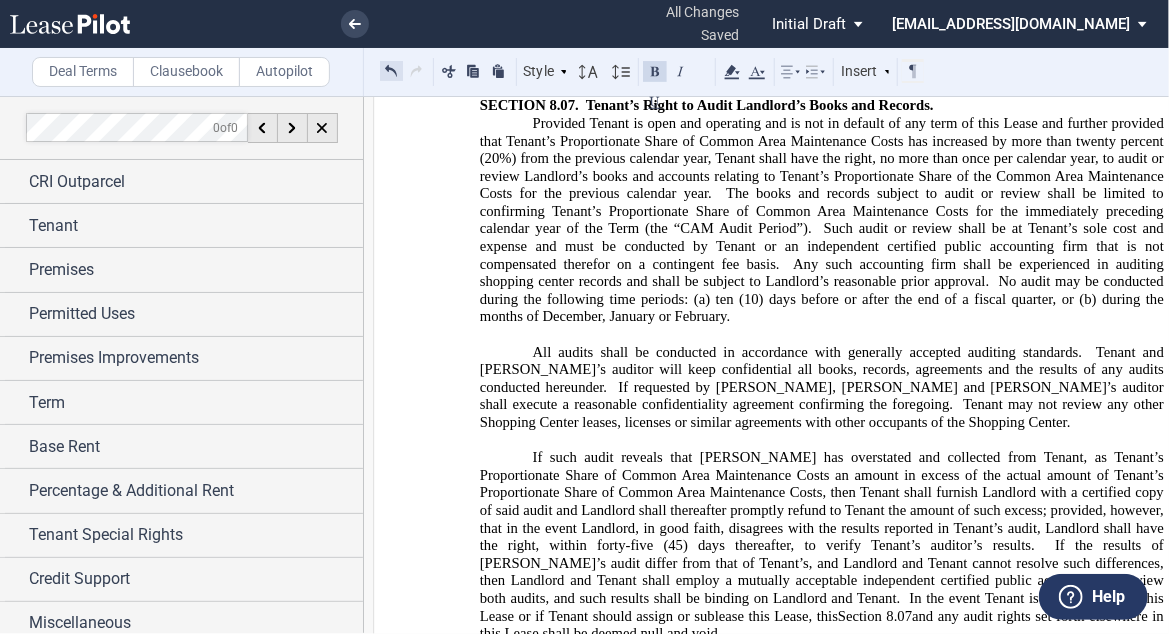 click at bounding box center (391, 71) 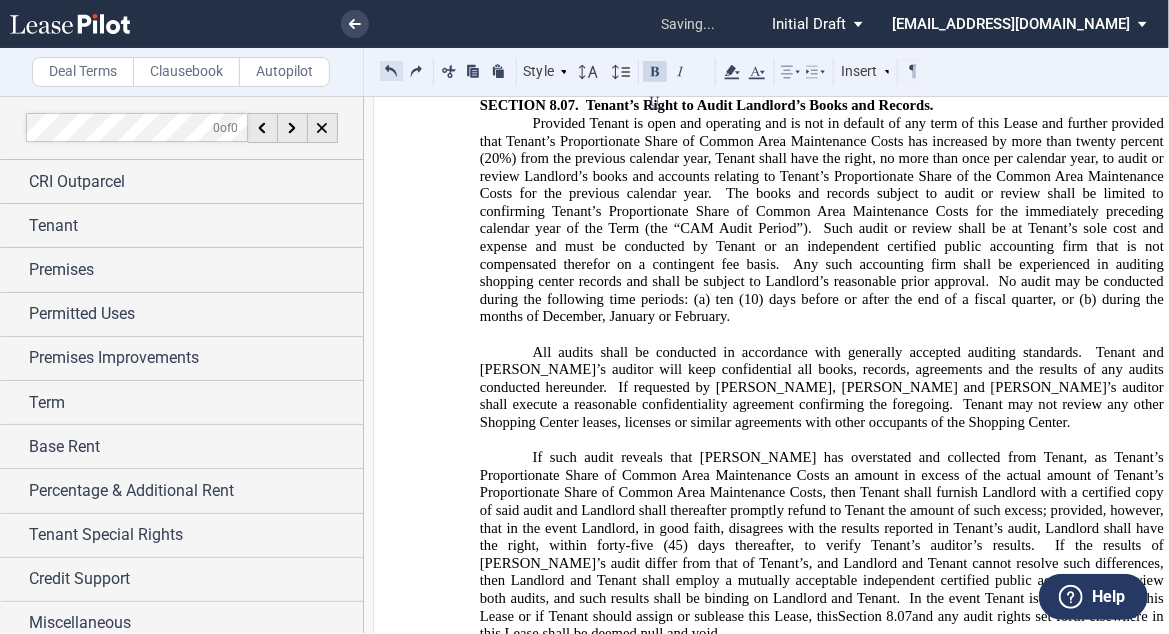 click at bounding box center (391, 71) 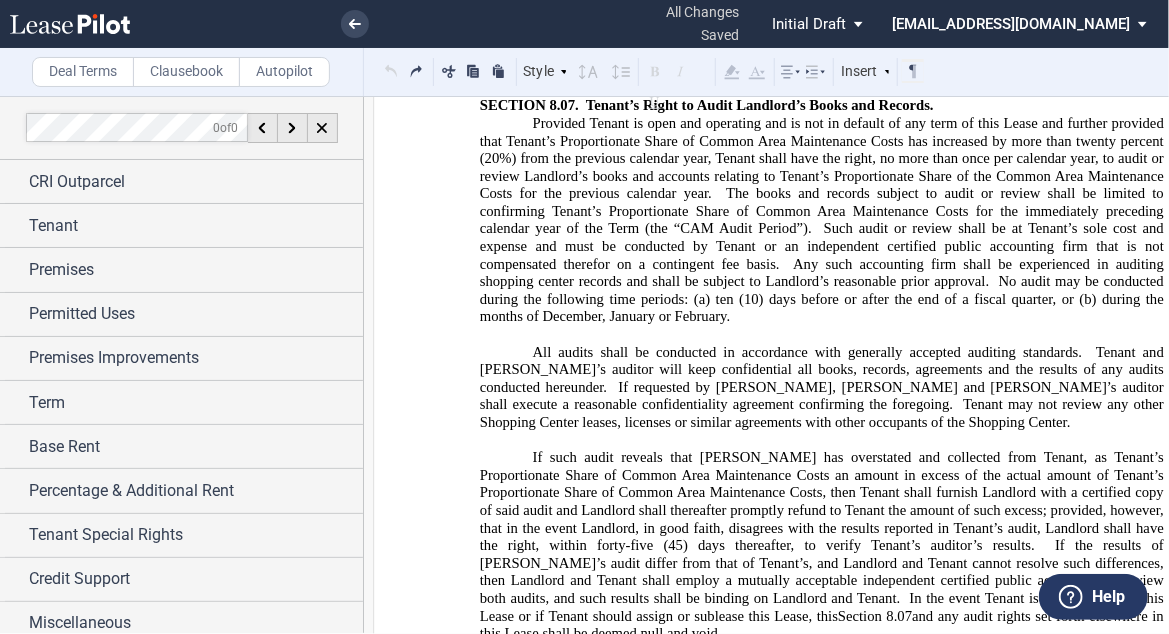 click at bounding box center (391, 71) 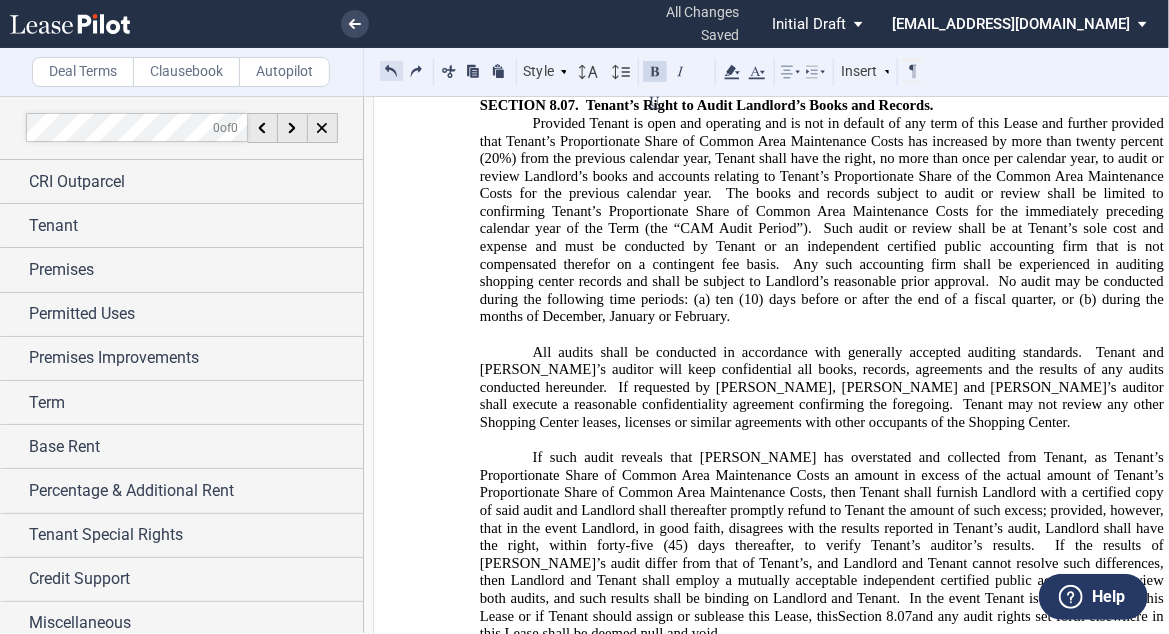 click at bounding box center (391, 71) 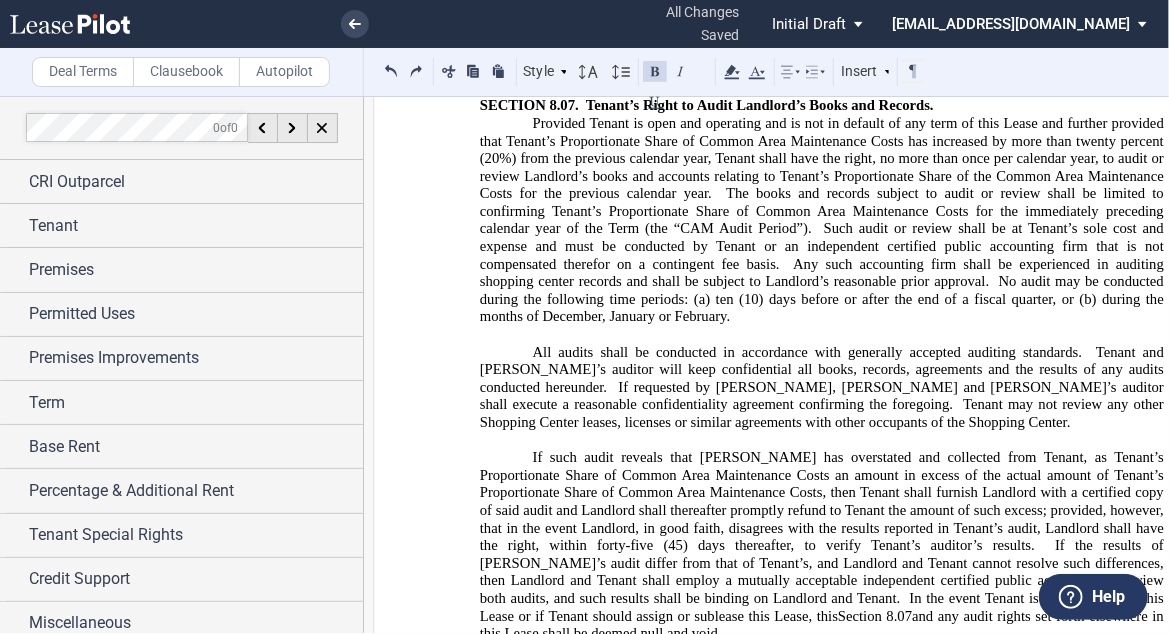 click at bounding box center [391, 71] 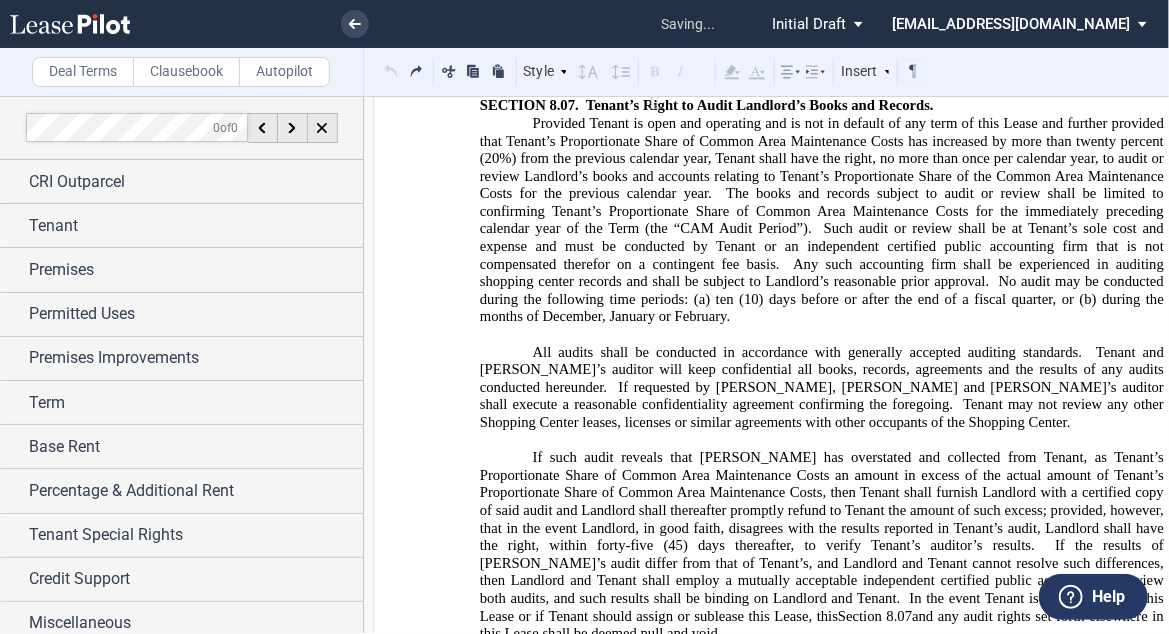 click on "Style
ARTICLE I
SECTION 1.01
(A) Subsection
(a) Subsection
(i) Subsection
Normal
Normal
8pt
9pt
10pt
10.5pt
11pt
12pt
14pt
16pt
Normal
1
1.15
1.5
2
3
No Color
Automatic
Align Left
Center
Align Right
Justify
Paragraph
First Line
Insert
List
ARTICLE I
SECTION 1.01
(A) Subsection
(a) Subsection
(i) Subsection
Normal
Select" at bounding box center (653, 72) 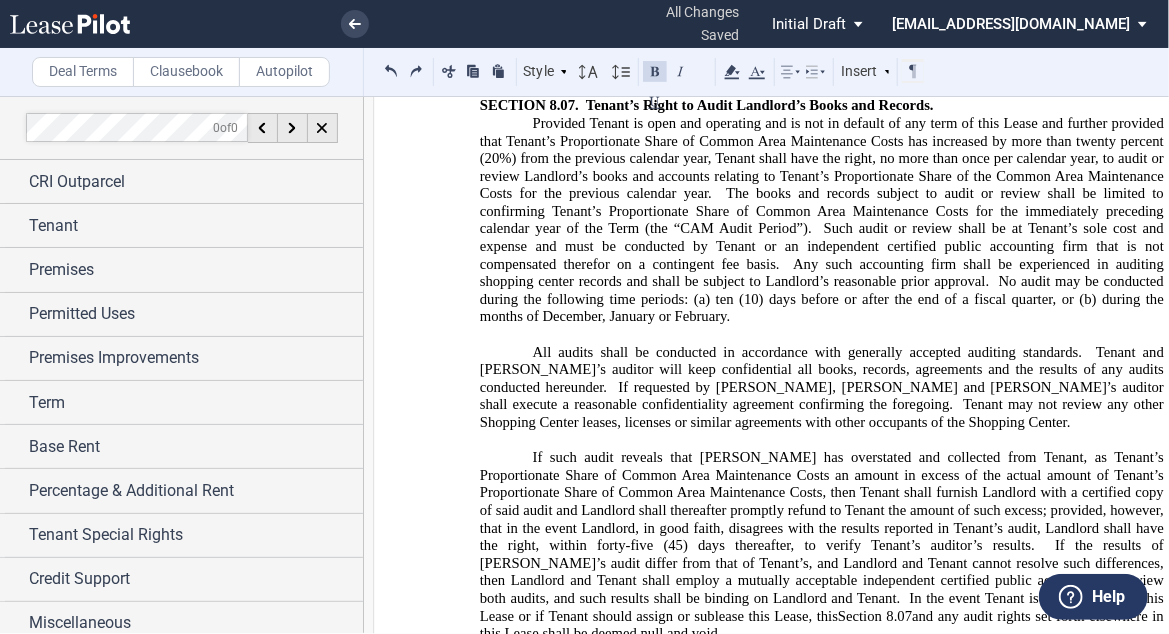 click at bounding box center (391, 71) 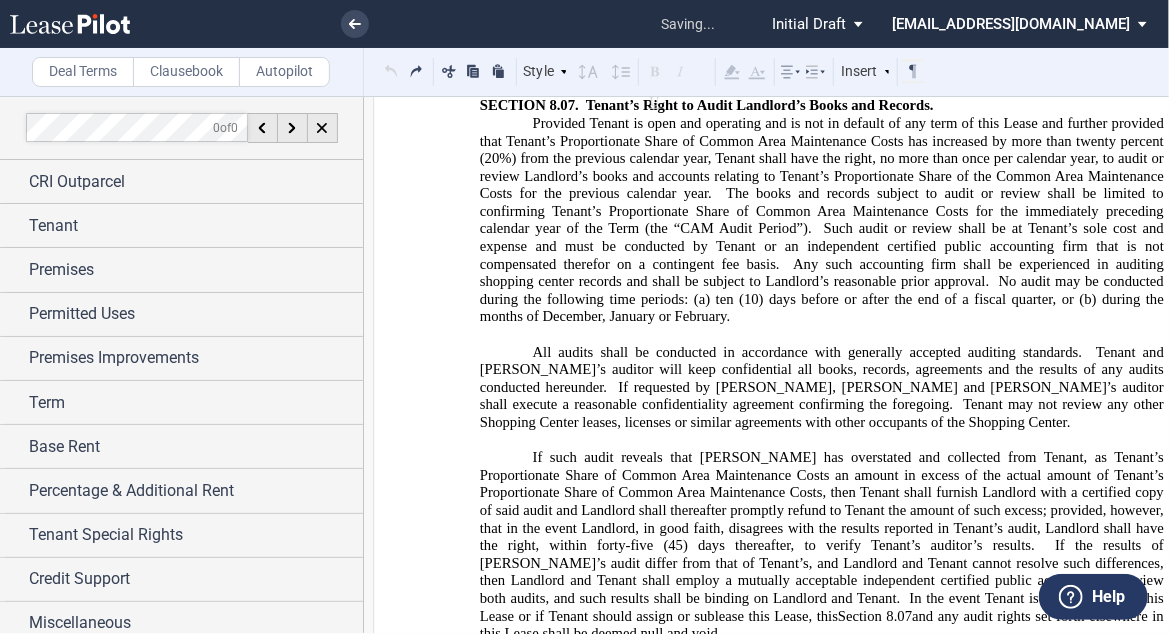 click on "Style
ARTICLE I
SECTION 1.01
(A) Subsection
(a) Subsection
(i) Subsection
Normal
Normal
8pt
9pt
10pt
10.5pt
11pt
12pt
14pt
16pt
Normal
1
1.15
1.5
2
3
No Color
Automatic
Align Left
Center
Align Right
Justify
Paragraph
First Line
Insert
List
ARTICLE I
SECTION 1.01
(A) Subsection
(a) Subsection
(i) Subsection
Normal
Select" at bounding box center [653, 72] 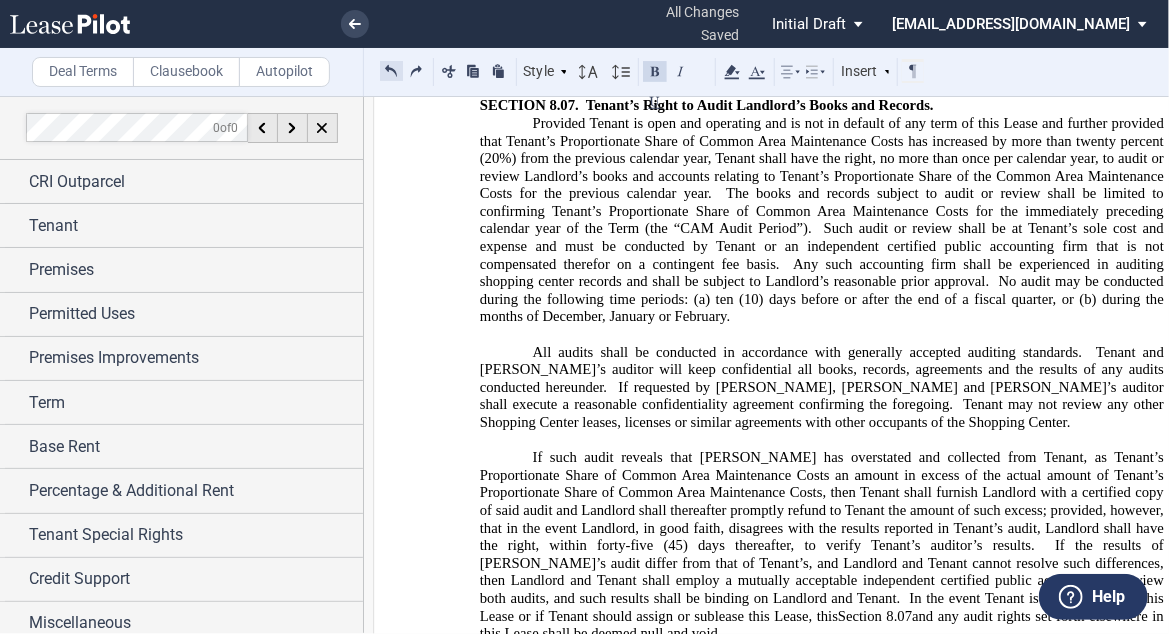 click at bounding box center (391, 71) 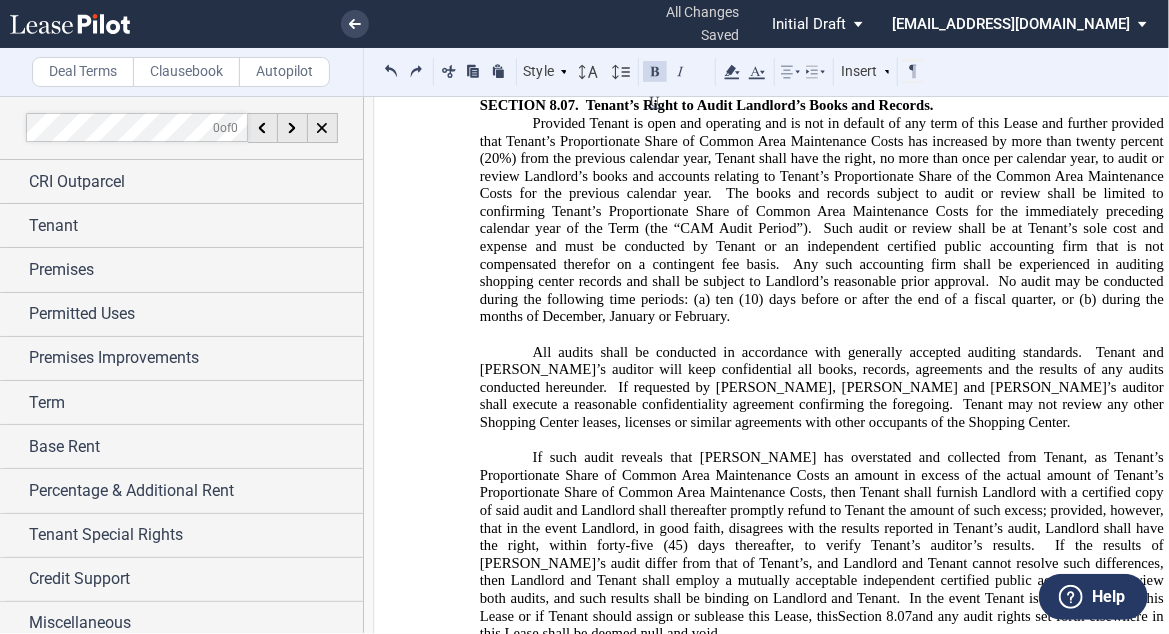 click on "Style
ARTICLE I
SECTION 1.01
(A) Subsection
(a) Subsection
(i) Subsection
Normal
Normal
8pt
9pt
10pt
10.5pt
11pt
12pt
14pt
16pt
Normal
1
1.15
1.5
2
3
No Color
Automatic
Align Left
Center
Align Right
Justify
Paragraph
First Line
Insert
List
ARTICLE I
SECTION 1.01
(A) Subsection
(a) Subsection
(i) Subsection
Normal
Select" at bounding box center (653, 72) 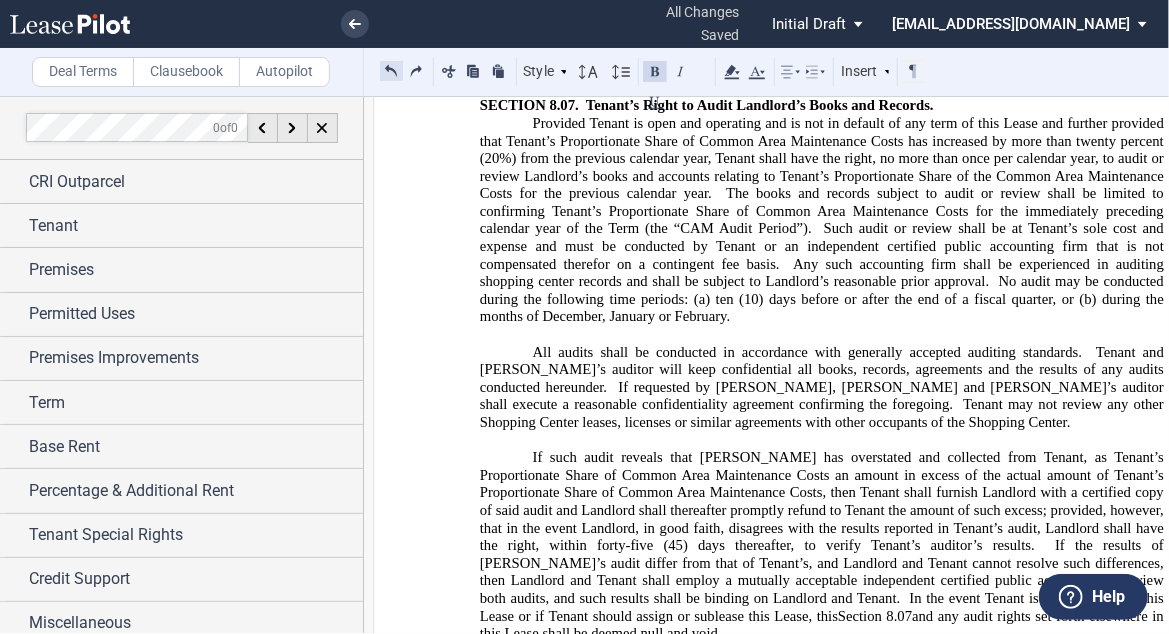 click at bounding box center [391, 71] 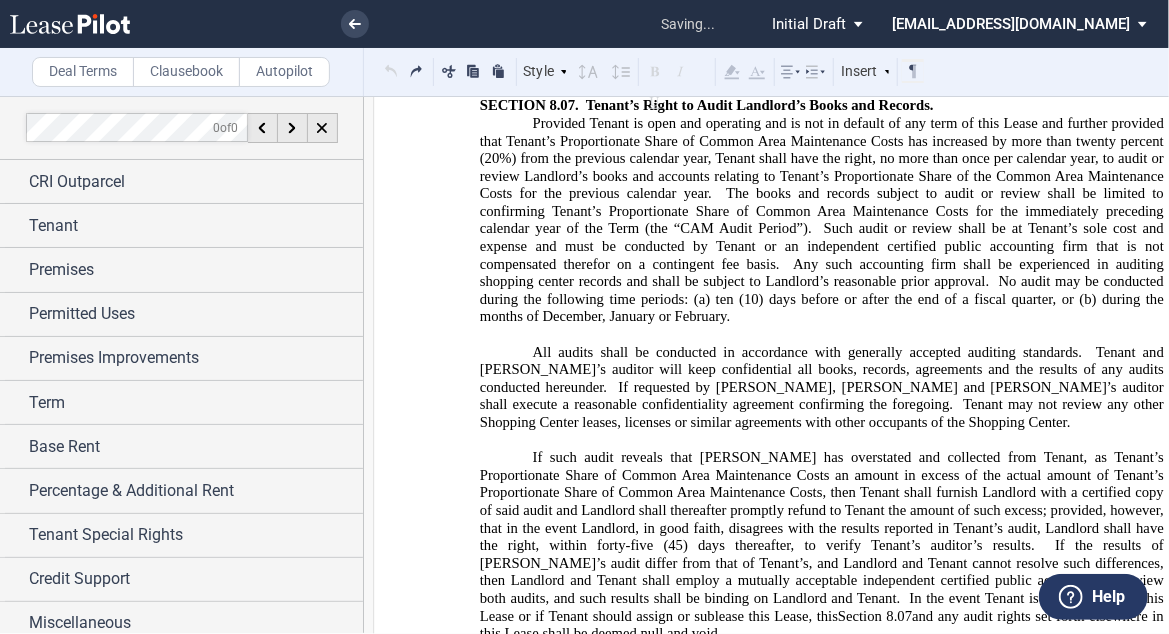 click on "Style
ARTICLE I
SECTION 1.01
(A) Subsection
(a) Subsection
(i) Subsection
Normal
Normal
8pt
9pt
10pt
10.5pt
11pt
12pt
14pt
16pt
Normal
1
1.15
1.5
2
3
No Color
Automatic
Align Left
Center
Align Right
Justify
Paragraph
First Line
Insert
List
ARTICLE I
SECTION 1.01
(A) Subsection
(a) Subsection
(i) Subsection
Normal
Select" at bounding box center (653, 72) 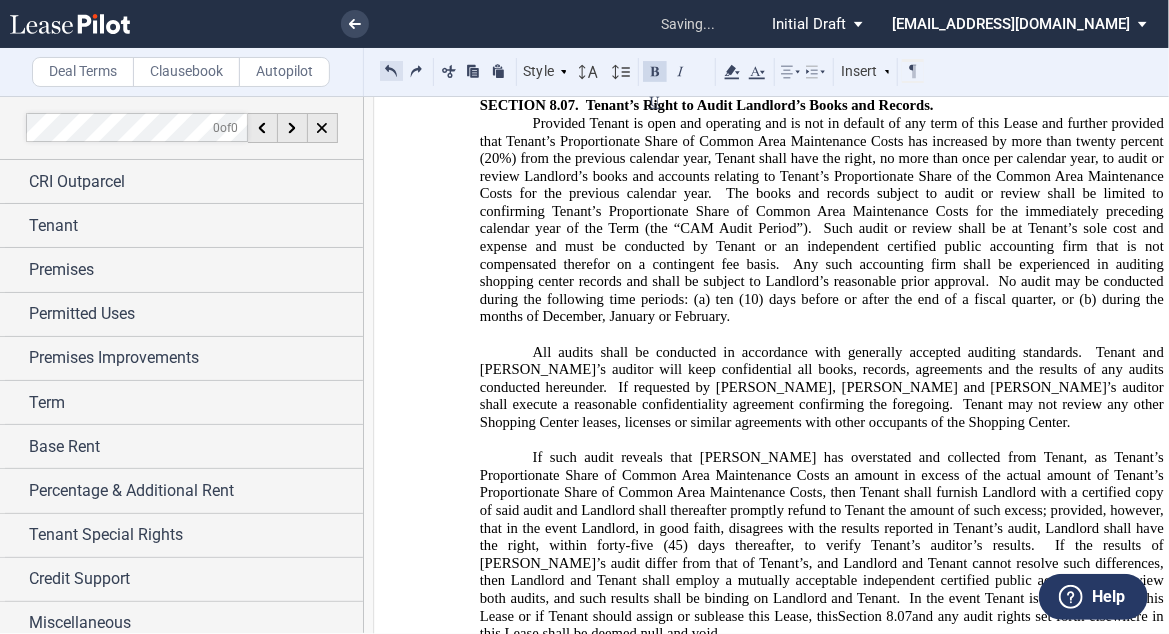 click at bounding box center [391, 71] 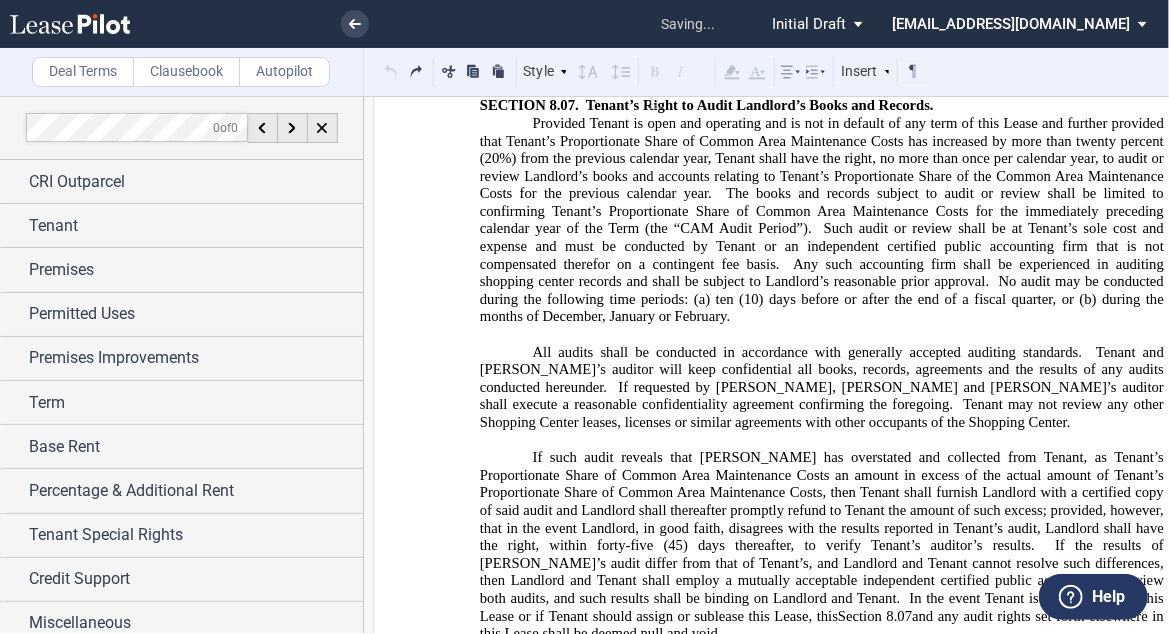 click on "Style
ARTICLE I
SECTION 1.01
(A) Subsection
(a) Subsection
(i) Subsection
Normal
Normal
8pt
9pt
10pt
10.5pt
11pt
12pt
14pt
16pt
Normal
1
1.15
1.5
2
3
No Color
Automatic
Align Left
Center
Align Right
Justify
Paragraph
First Line
Insert
List
ARTICLE I
SECTION 1.01
(A) Subsection
(a) Subsection
(i) Subsection
Normal
Select" at bounding box center (653, 72) 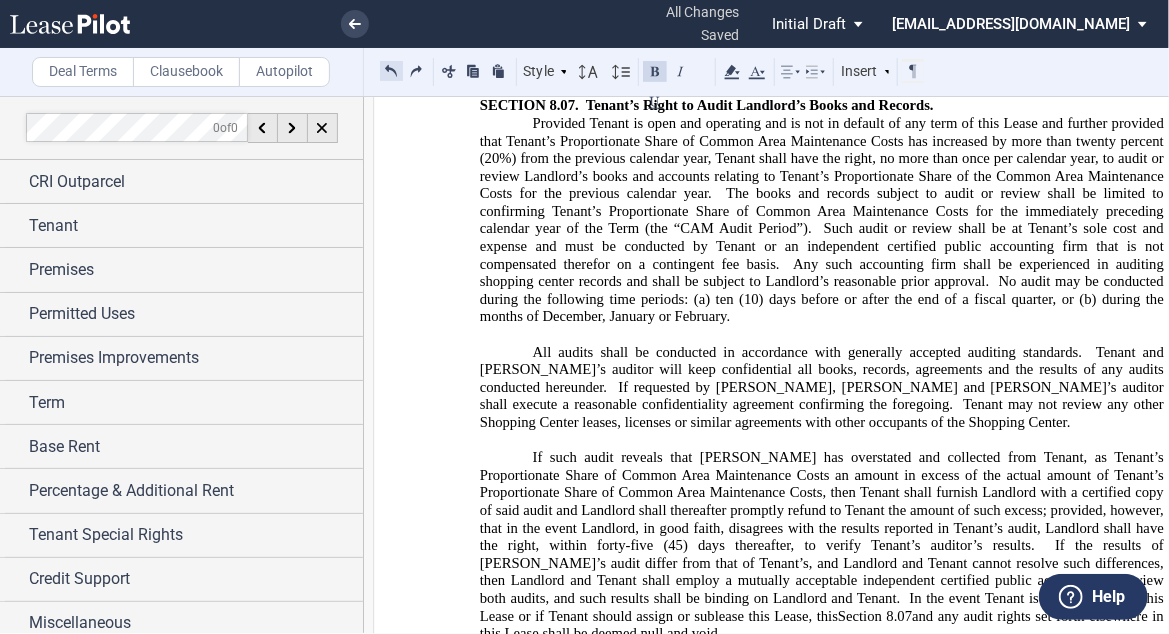 click at bounding box center [391, 71] 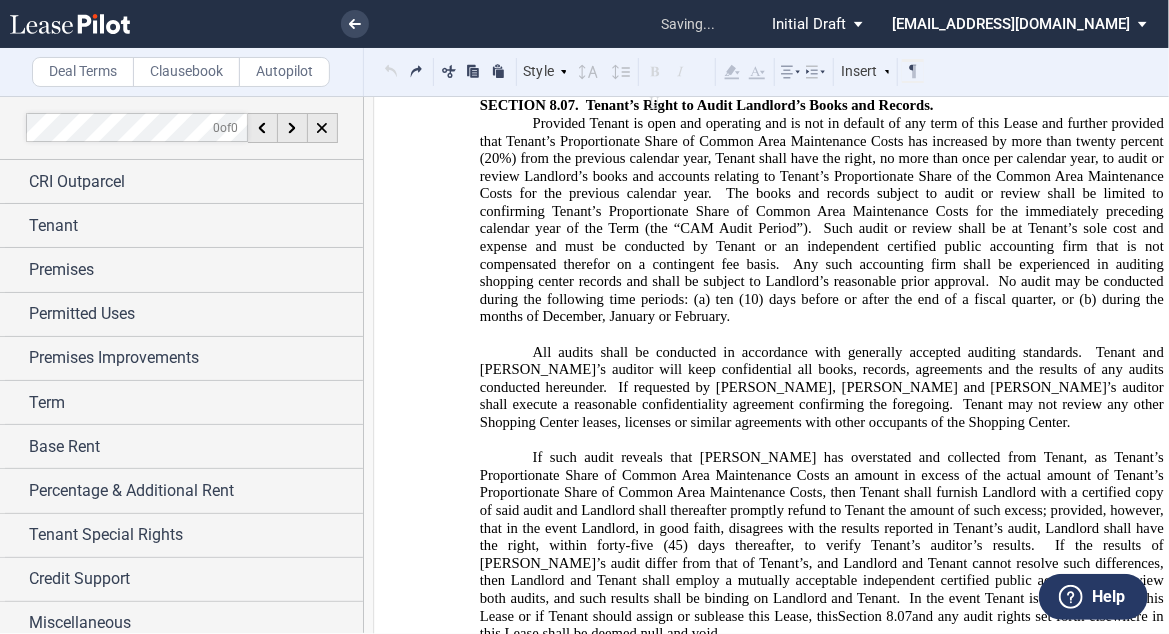 click on "Style
ARTICLE I
SECTION 1.01
(A) Subsection
(a) Subsection
(i) Subsection
Normal
Normal
8pt
9pt
10pt
10.5pt
11pt
12pt
14pt
16pt
Normal
1
1.15
1.5
2
3
No Color
Automatic
Align Left
Center
Align Right
Justify
Paragraph
First Line
Insert
List
ARTICLE I
SECTION 1.01
(A) Subsection
(a) Subsection
(i) Subsection
Normal
Select" at bounding box center [653, 72] 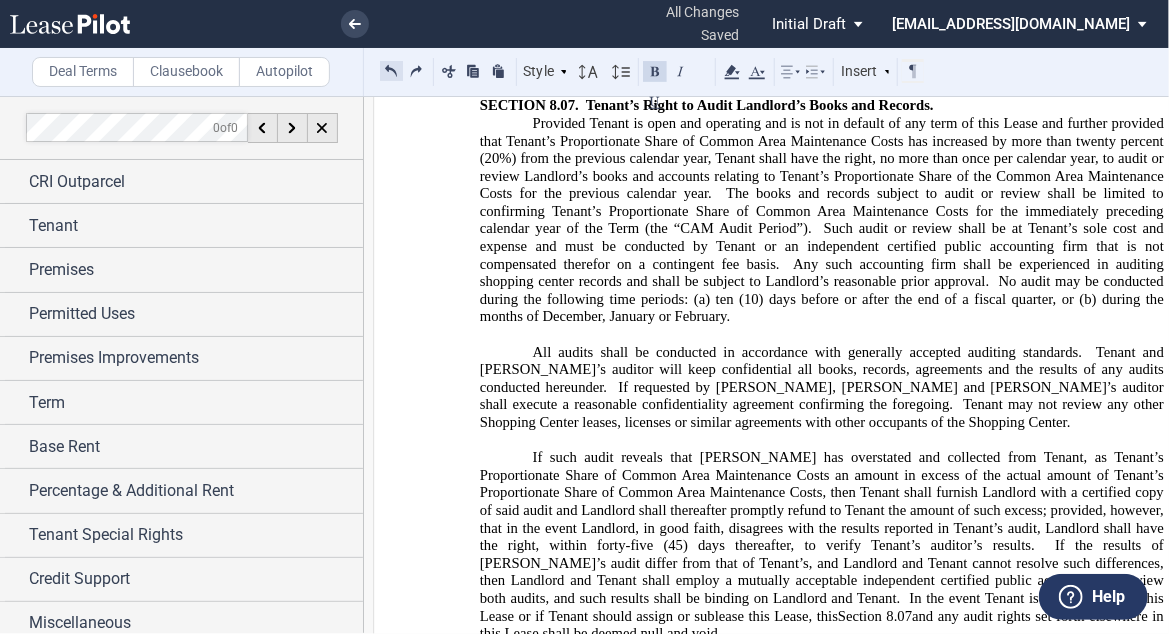 click at bounding box center [391, 71] 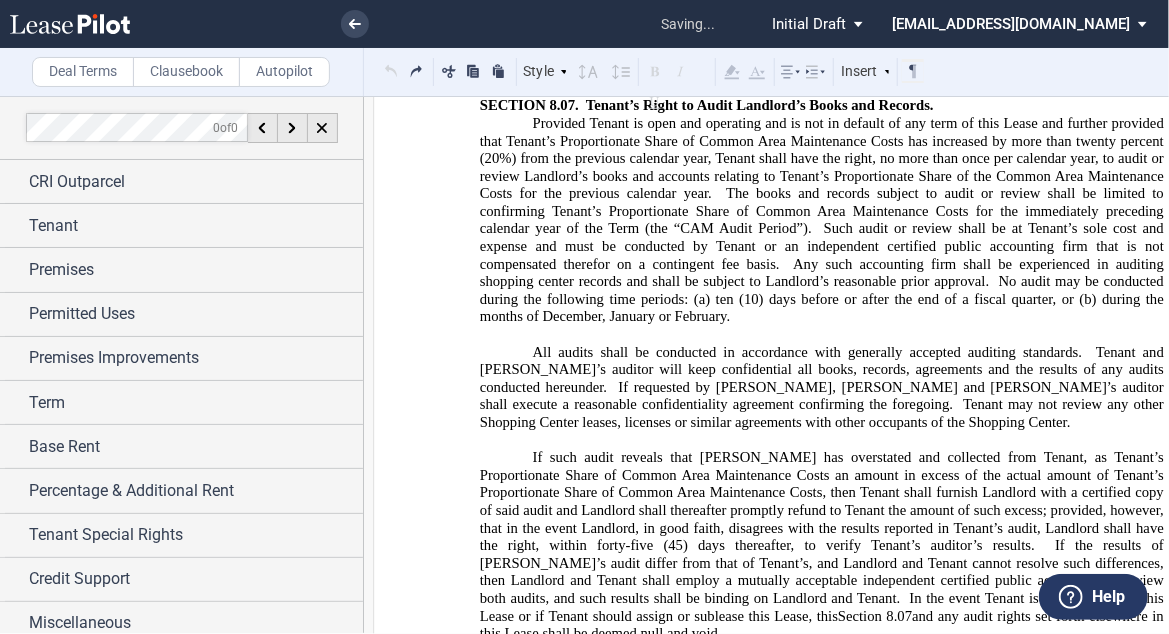 click on "Style
ARTICLE I
SECTION 1.01
(A) Subsection
(a) Subsection
(i) Subsection
Normal
Normal
8pt
9pt
10pt
10.5pt
11pt
12pt
14pt
16pt
Normal
1
1.15
1.5
2
3
No Color
Automatic
Align Left
Center
Align Right
Justify
Paragraph
First Line
Insert
List
ARTICLE I
SECTION 1.01
(A) Subsection
(a) Subsection
(i) Subsection
Normal
Select" at bounding box center (653, 72) 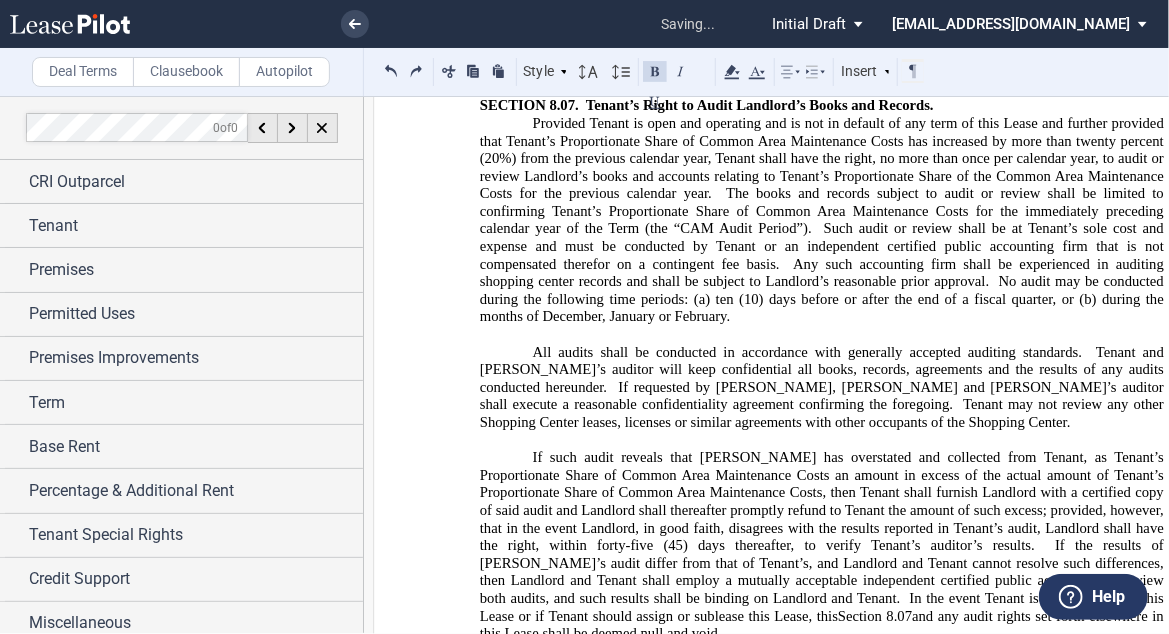 click at bounding box center [391, 71] 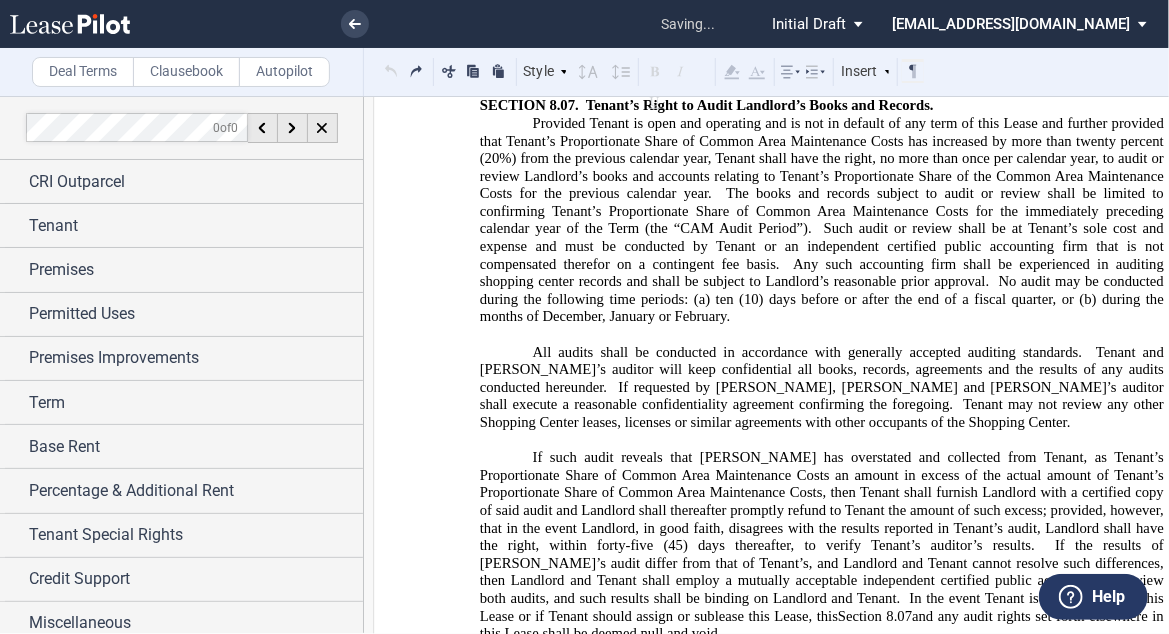 click on "Style
ARTICLE I
SECTION 1.01
(A) Subsection
(a) Subsection
(i) Subsection
Normal
Normal
8pt
9pt
10pt
10.5pt
11pt
12pt
14pt
16pt
Normal
1
1.15
1.5
2
3
No Color
Automatic
Align Left
Center
Align Right
Justify
Paragraph
First Line
Insert
List
ARTICLE I
SECTION 1.01
(A) Subsection
(a) Subsection
(i) Subsection
Normal
Select" at bounding box center [653, 72] 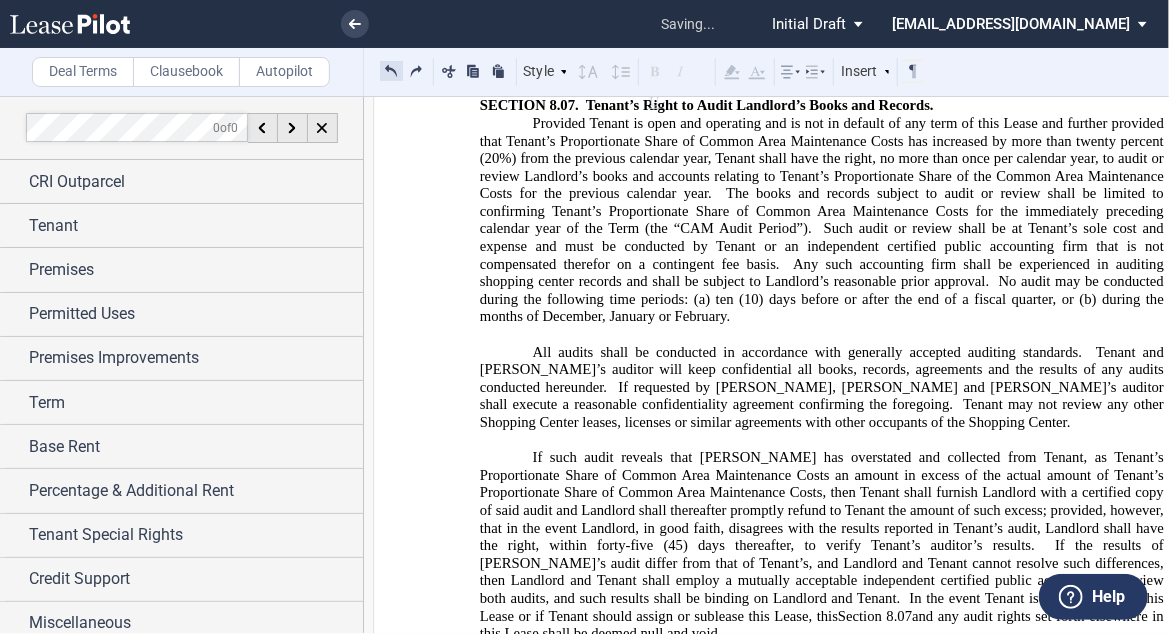click at bounding box center [391, 71] 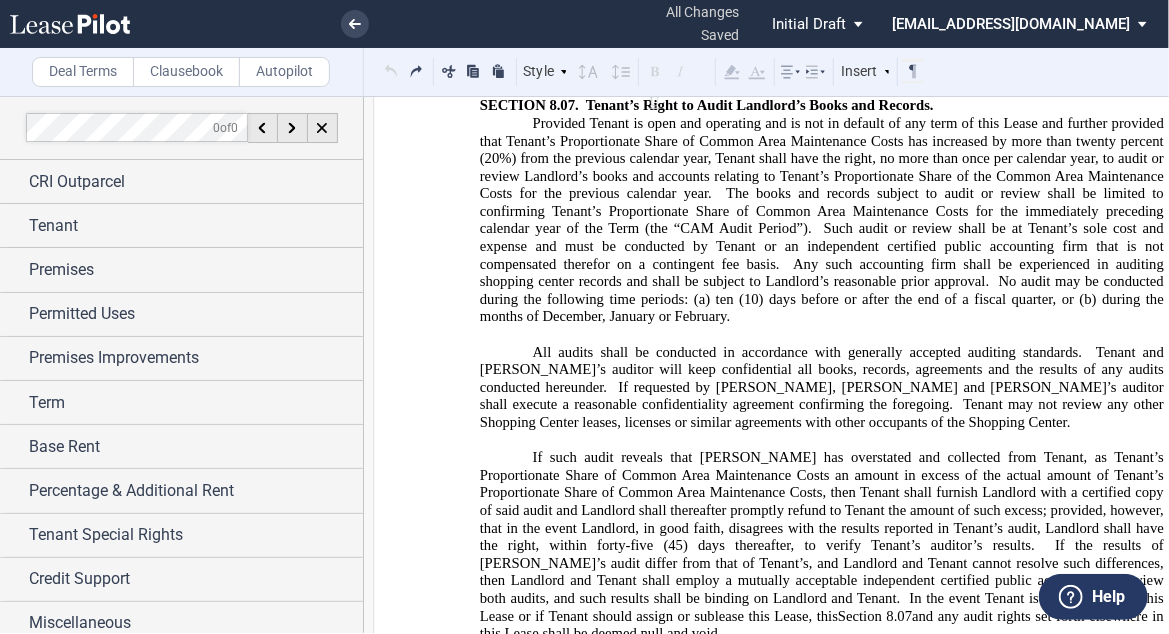 click on "Style
ARTICLE I
SECTION 1.01
(A) Subsection
(a) Subsection
(i) Subsection
Normal
Normal
8pt
9pt
10pt
10.5pt
11pt
12pt
14pt
16pt
Normal
1
1.15
1.5
2
3
No Color
Automatic
Align Left
Center
Align Right
Justify
Paragraph
First Line
Insert
List
ARTICLE I
SECTION 1.01
(A) Subsection
(a) Subsection
(i) Subsection
Normal
Select" at bounding box center (653, 72) 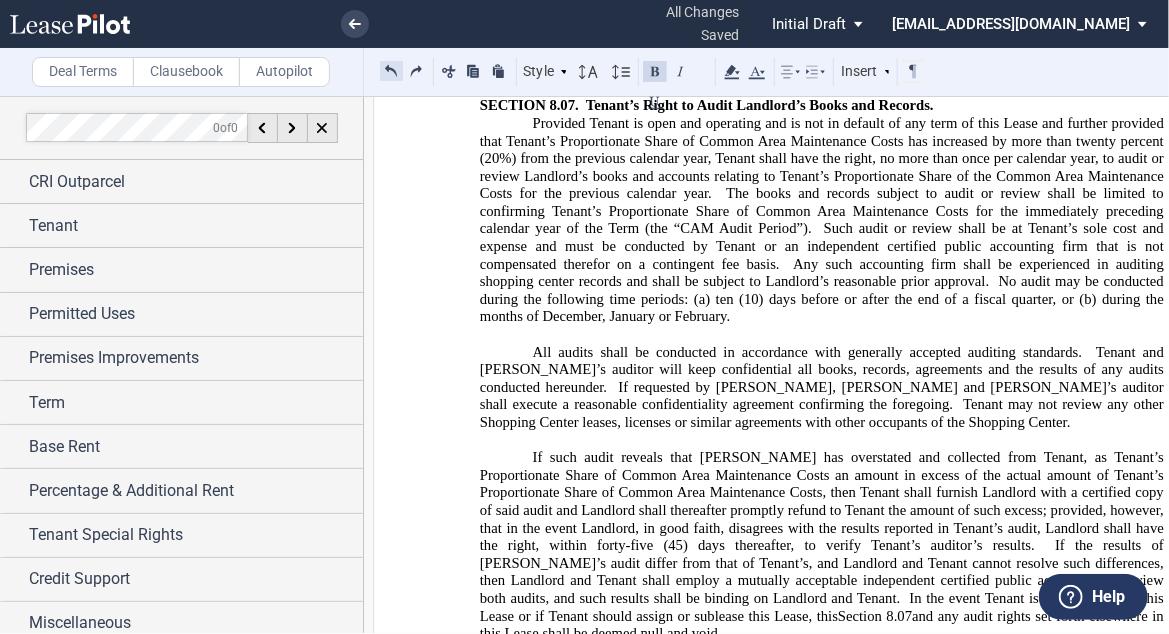 click at bounding box center [391, 71] 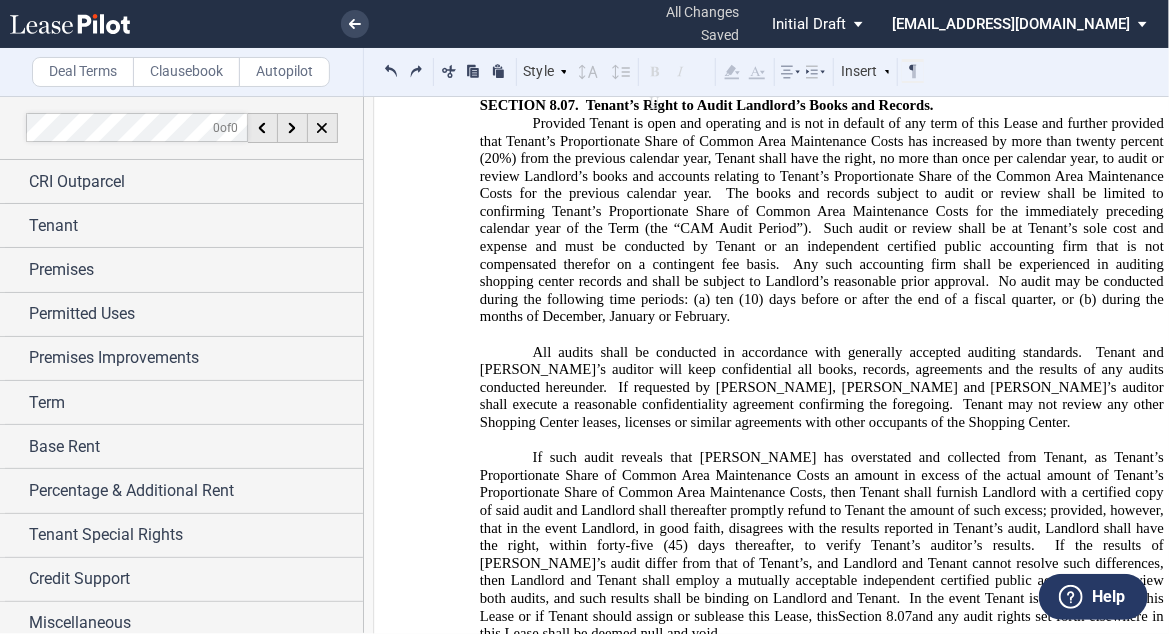 click at bounding box center [391, 71] 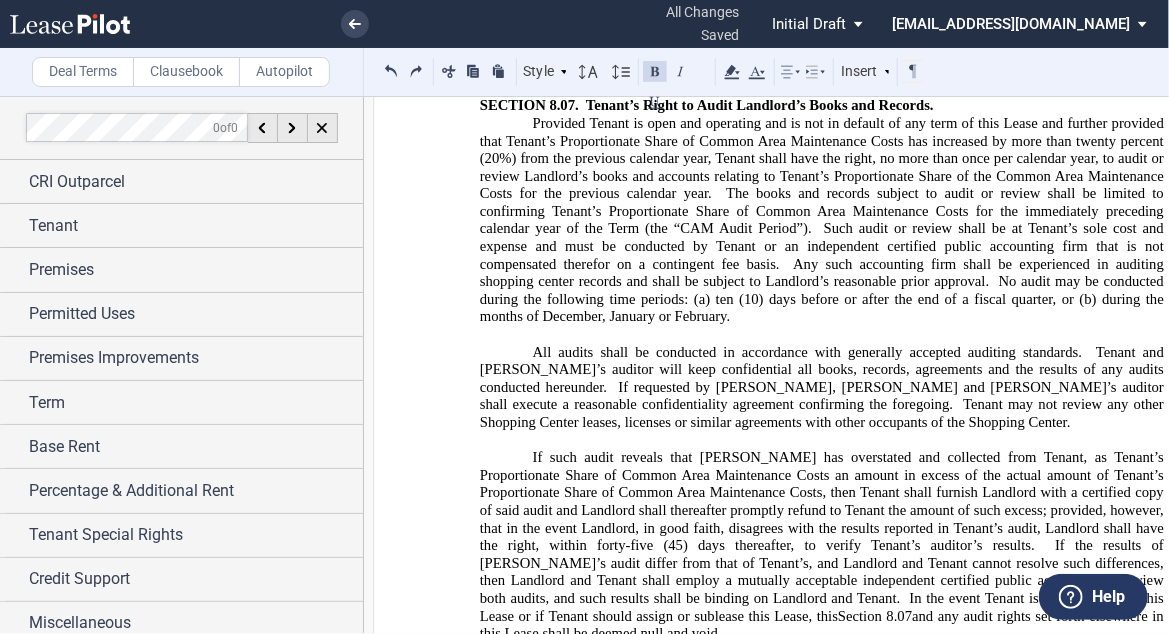 click at bounding box center [391, 71] 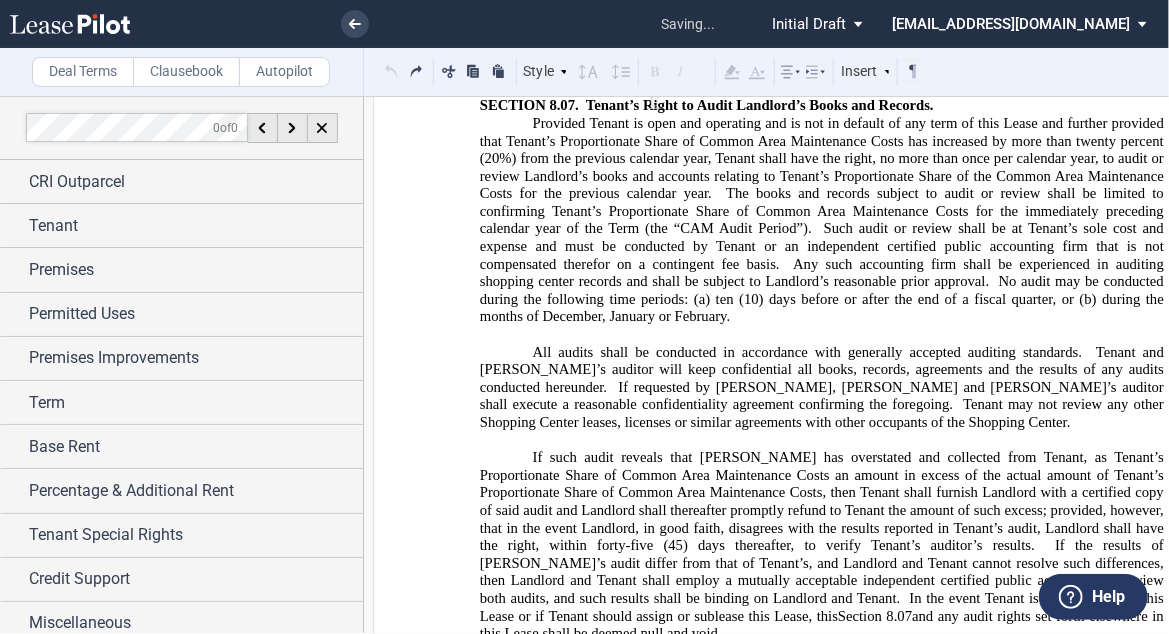 click on "Style
ARTICLE I
SECTION 1.01
(A) Subsection
(a) Subsection
(i) Subsection
Normal
Normal
8pt
9pt
10pt
10.5pt
11pt
12pt
14pt
16pt
Normal
1
1.15
1.5
2
3
No Color
Automatic
Align Left
Center
Align Right
Justify
Paragraph
First Line
Insert
List
ARTICLE I
SECTION 1.01
(A) Subsection
(a) Subsection
(i) Subsection
Normal
Select" at bounding box center (653, 72) 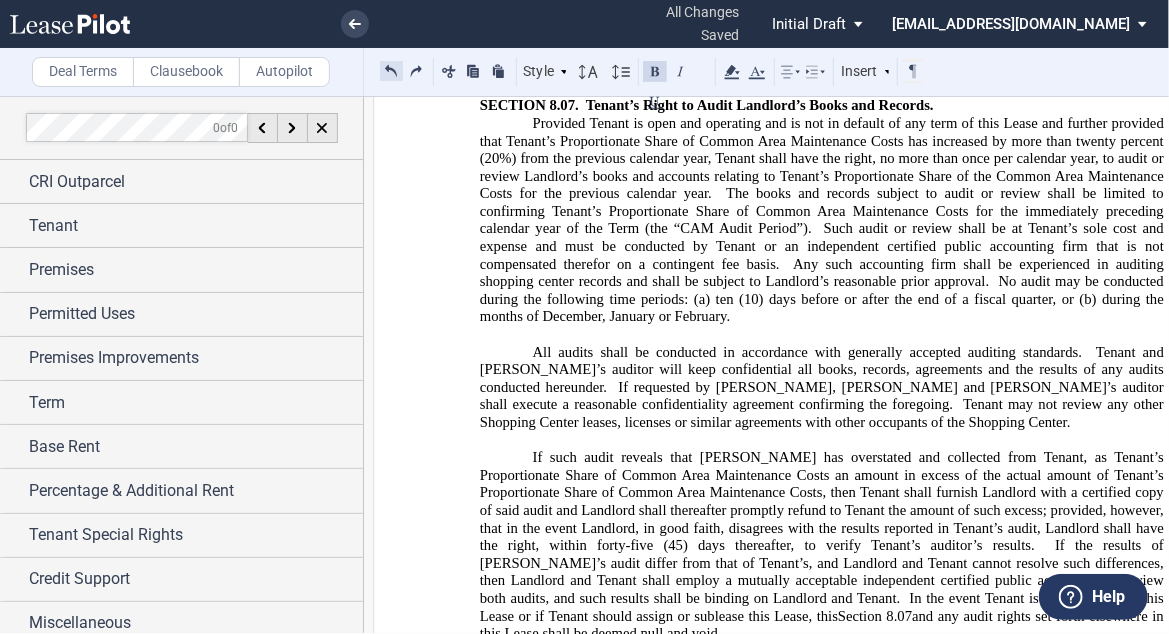 click at bounding box center (391, 71) 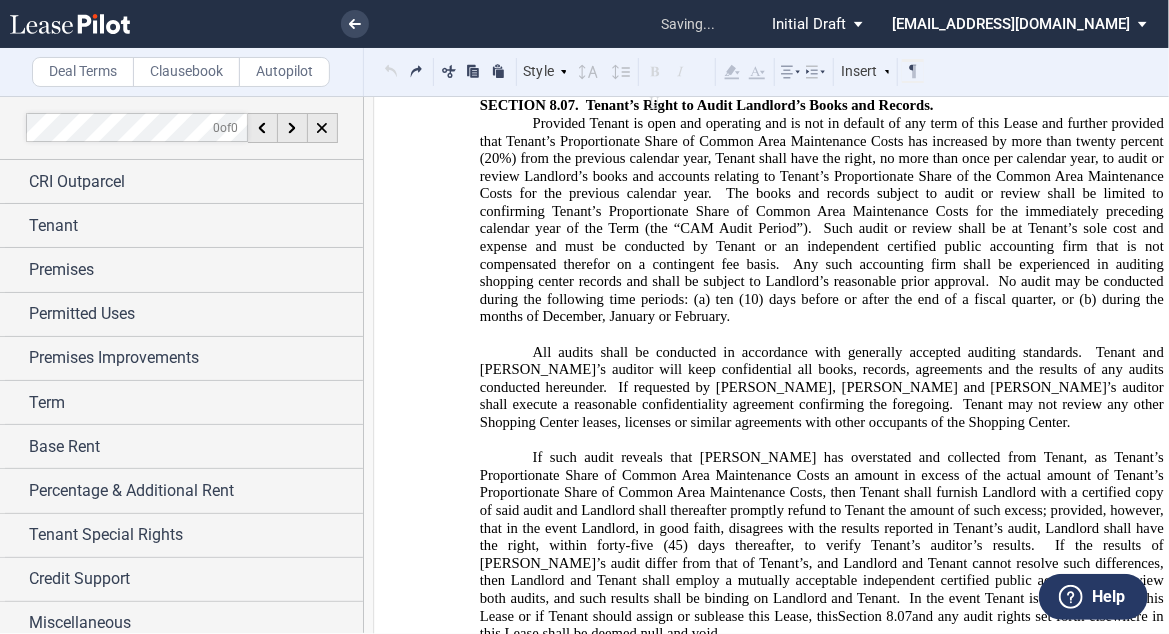 click on "Style
ARTICLE I
SECTION 1.01
(A) Subsection
(a) Subsection
(i) Subsection
Normal
Normal
8pt
9pt
10pt
10.5pt
11pt
12pt
14pt
16pt
Normal
1
1.15
1.5
2
3
No Color
Automatic
Align Left
Center
Align Right
Justify
Paragraph
First Line
Insert
List
ARTICLE I
SECTION 1.01
(A) Subsection
(a) Subsection
(i) Subsection
Normal
Select" at bounding box center [653, 72] 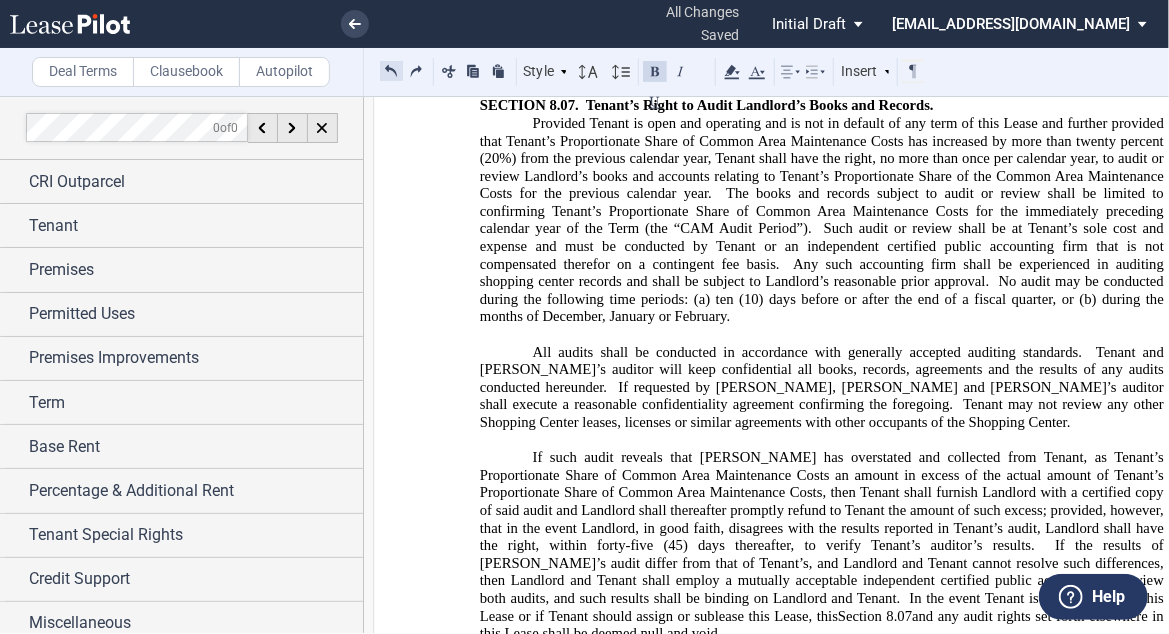 click at bounding box center (391, 71) 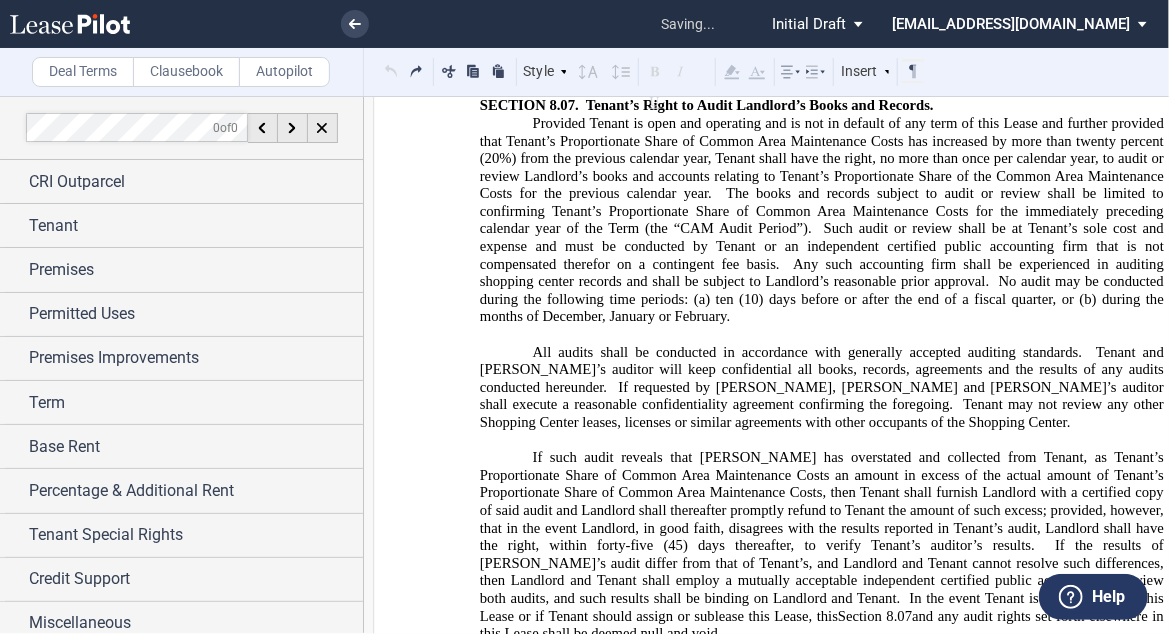 click on "Style
ARTICLE I
SECTION 1.01
(A) Subsection
(a) Subsection
(i) Subsection
Normal
Normal
8pt
9pt
10pt
10.5pt
11pt
12pt
14pt
16pt
Normal
1
1.15
1.5
2
3
No Color
Automatic
Align Left
Center
Align Right
Justify
Paragraph
First Line
Insert
List
ARTICLE I
SECTION 1.01
(A) Subsection
(a) Subsection
(i) Subsection
Normal
Select" at bounding box center [653, 72] 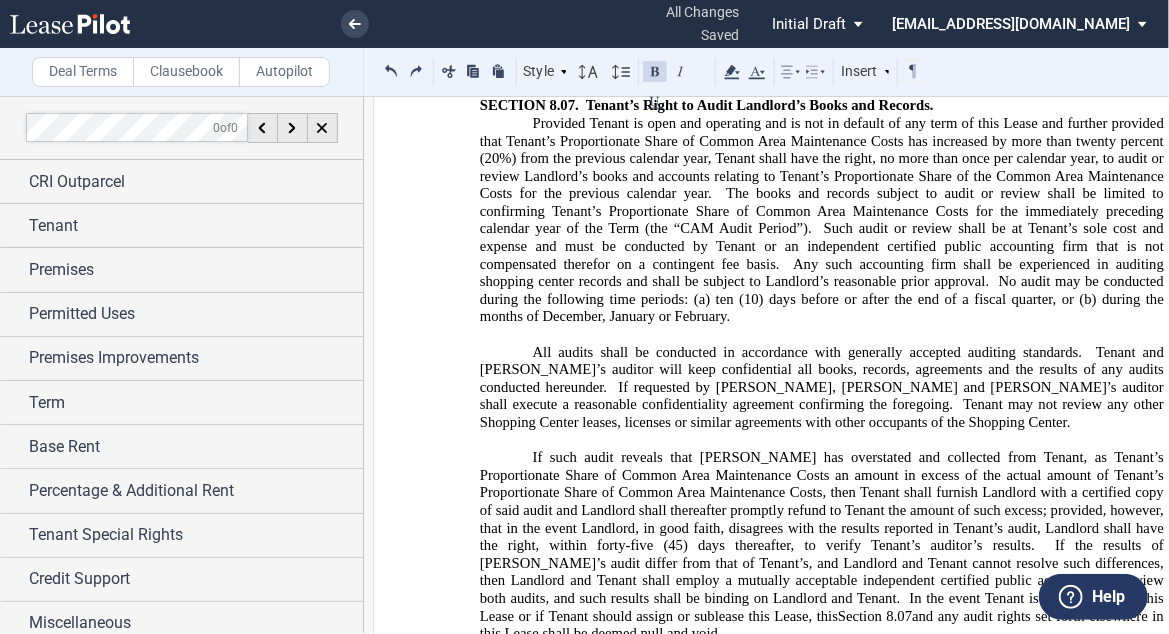 drag, startPoint x: 846, startPoint y: 330, endPoint x: 701, endPoint y: 330, distance: 145 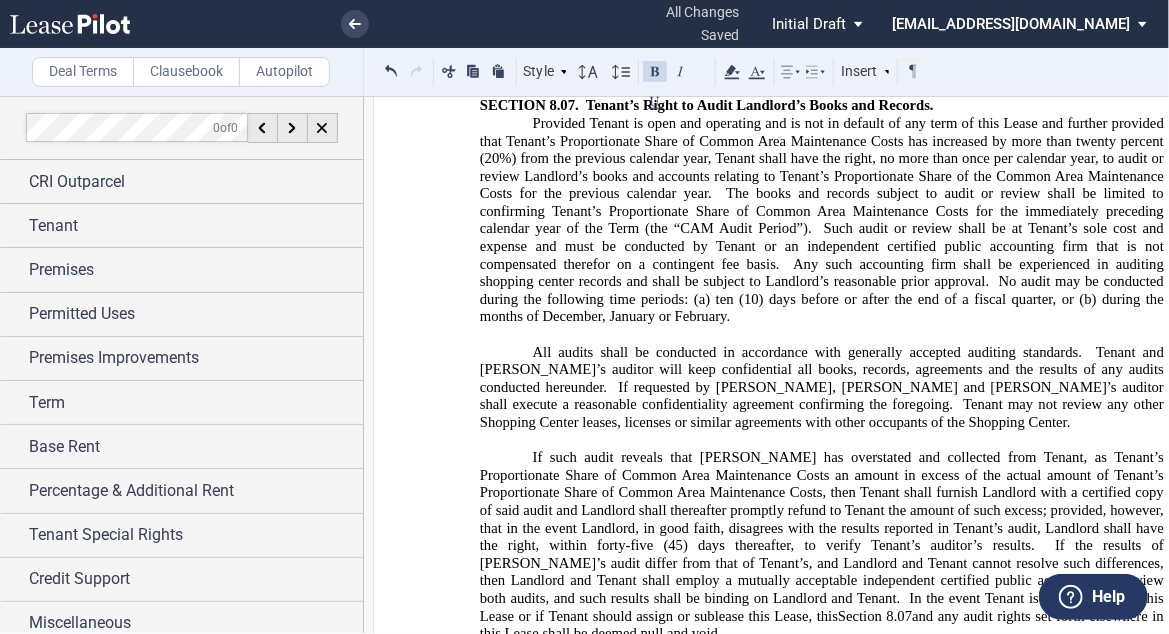 drag, startPoint x: 578, startPoint y: 333, endPoint x: 473, endPoint y: 336, distance: 105.04285 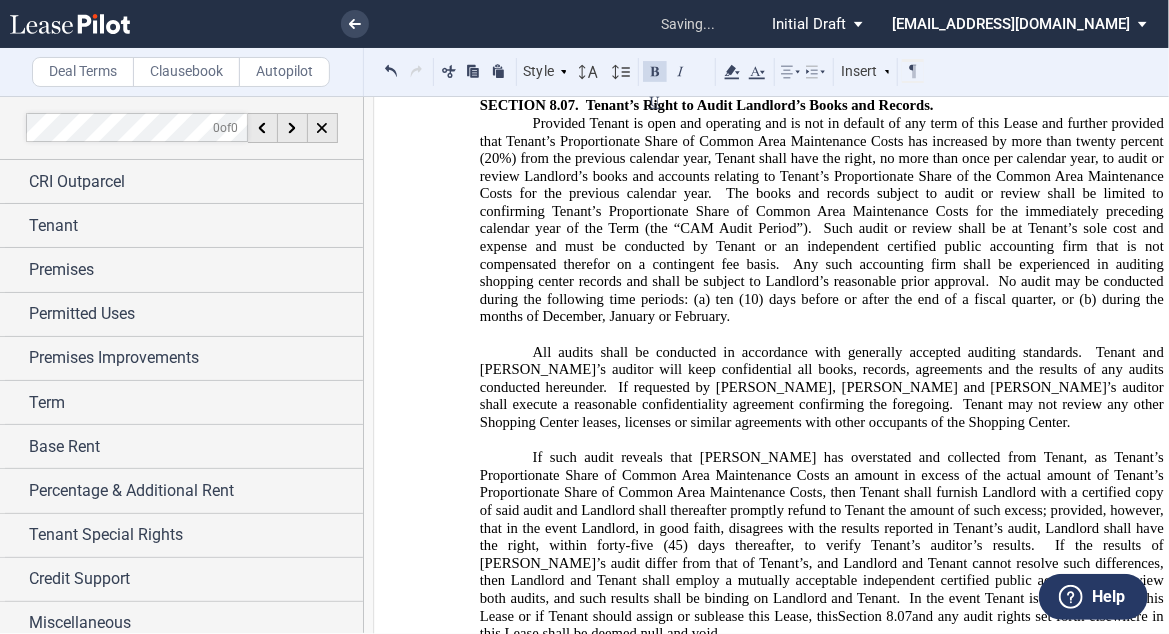 click on "INTENDS TO ABATE RENT  in bold and all caps, abate all Rent and charges payable hereunder until such time as Landlord cures the violation under this provision, and shall pay in lieu thereof, five percent (5%) of Tenant's Gross Sales, not to exceed Rent otherwise payable under this Lease. Notwithstanding anything in this Section 8.08 to the contrary, Tenant acknowledges that, as of the date of this Lease, Tenant accepts the Premises and Common Areas in its current condition with the current planters, landscaping, benches (as Landlord may relocate or replace from time to time) as relates to this Section 8.08, and such current condition is not in violation of this provision." 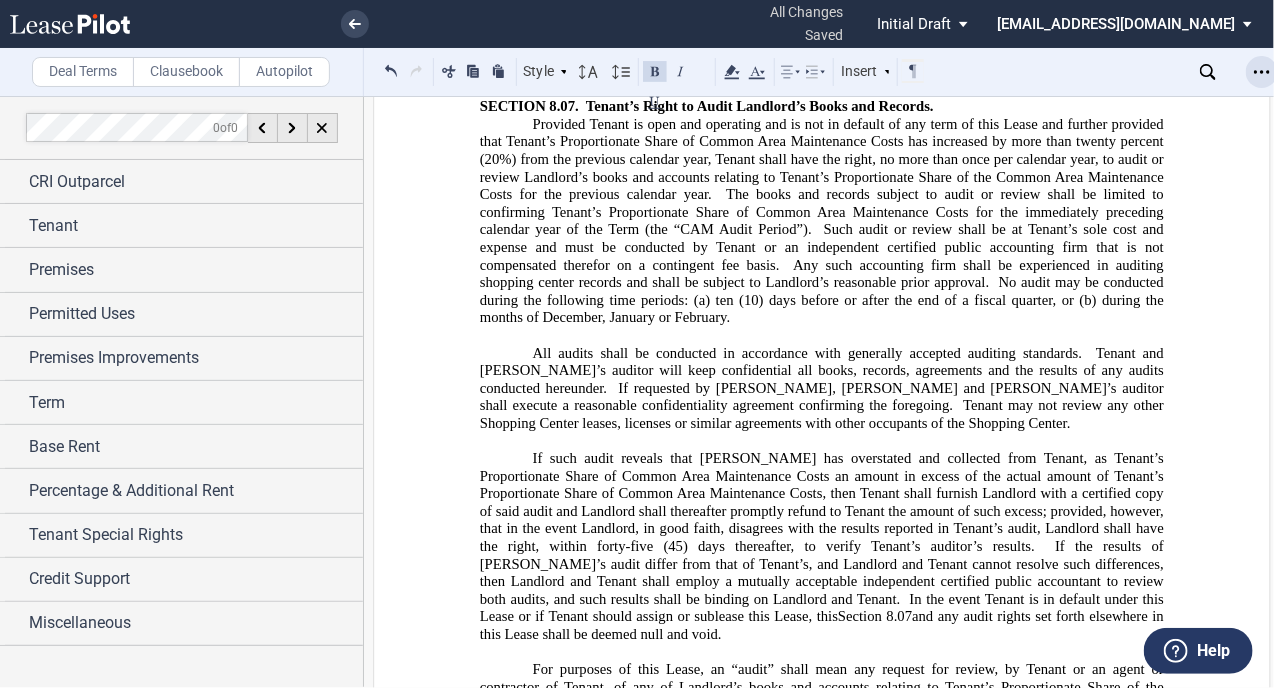 click 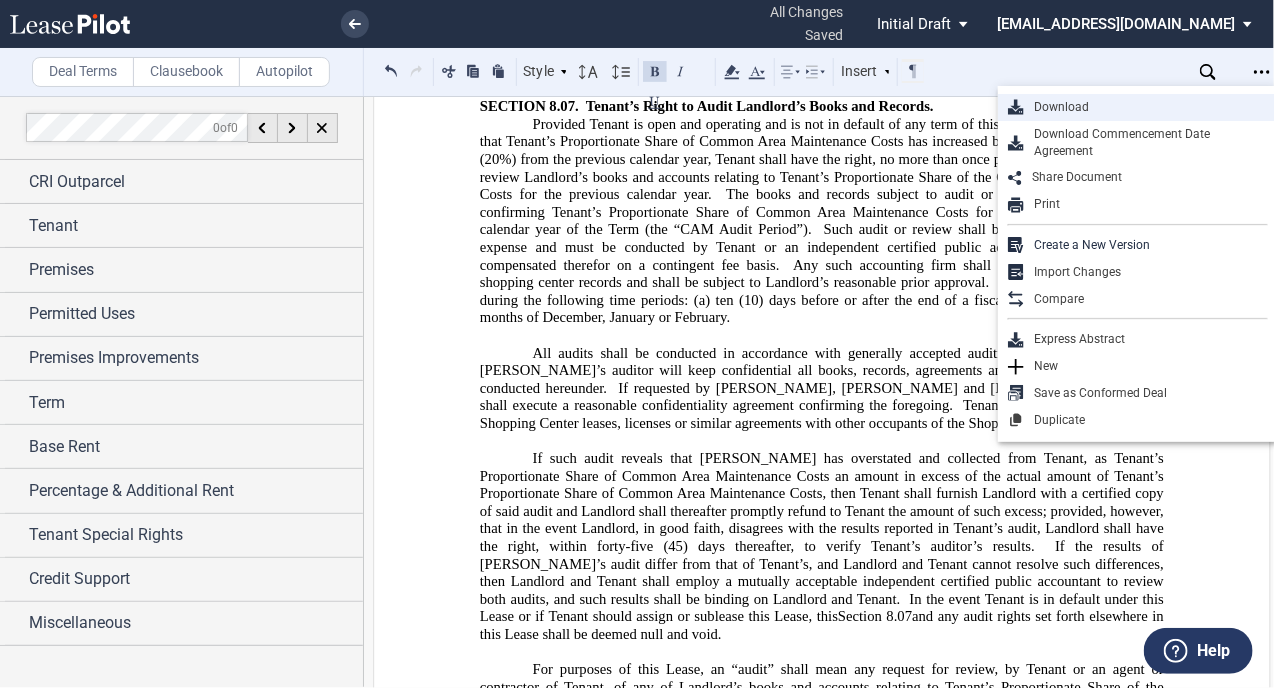 click on "Download" at bounding box center [1146, 107] 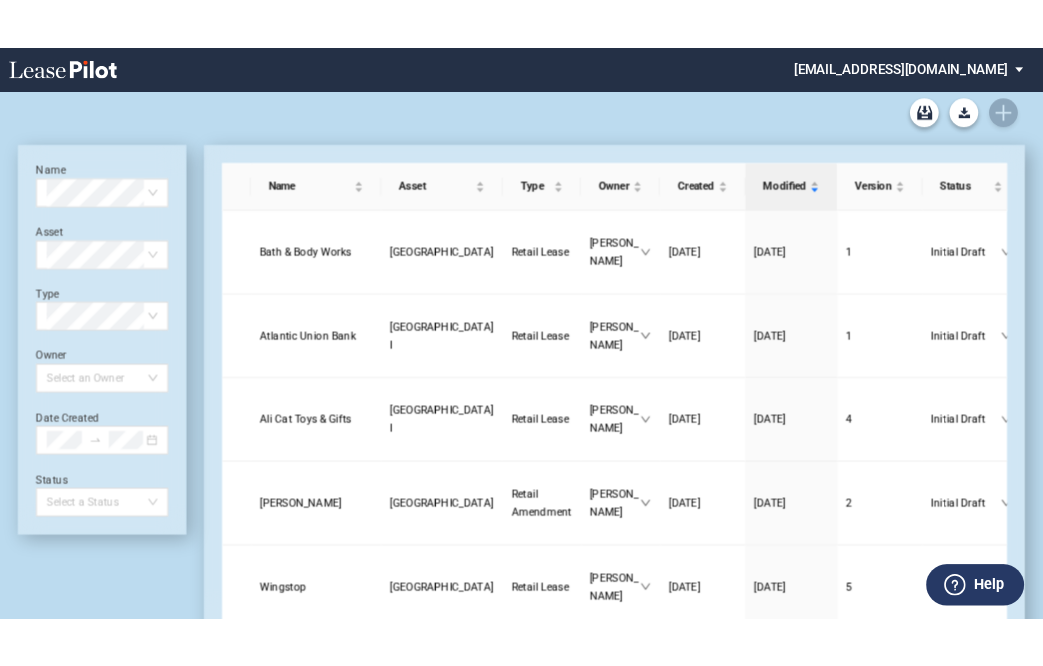 scroll, scrollTop: 0, scrollLeft: 0, axis: both 